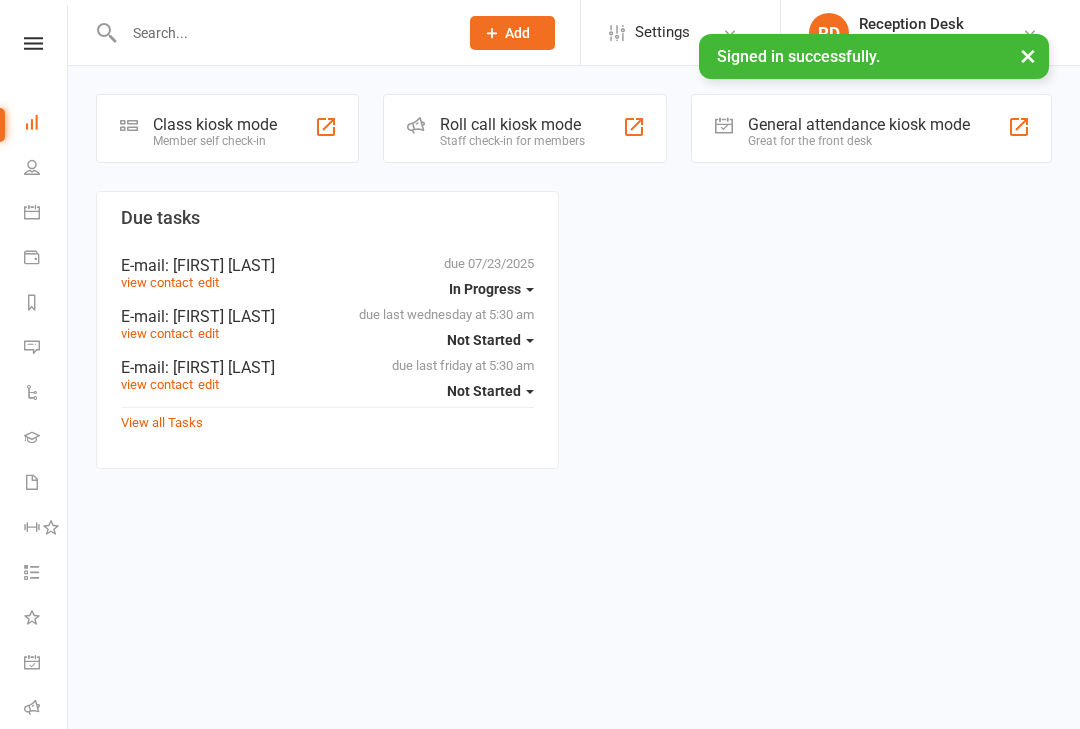 scroll, scrollTop: 0, scrollLeft: 0, axis: both 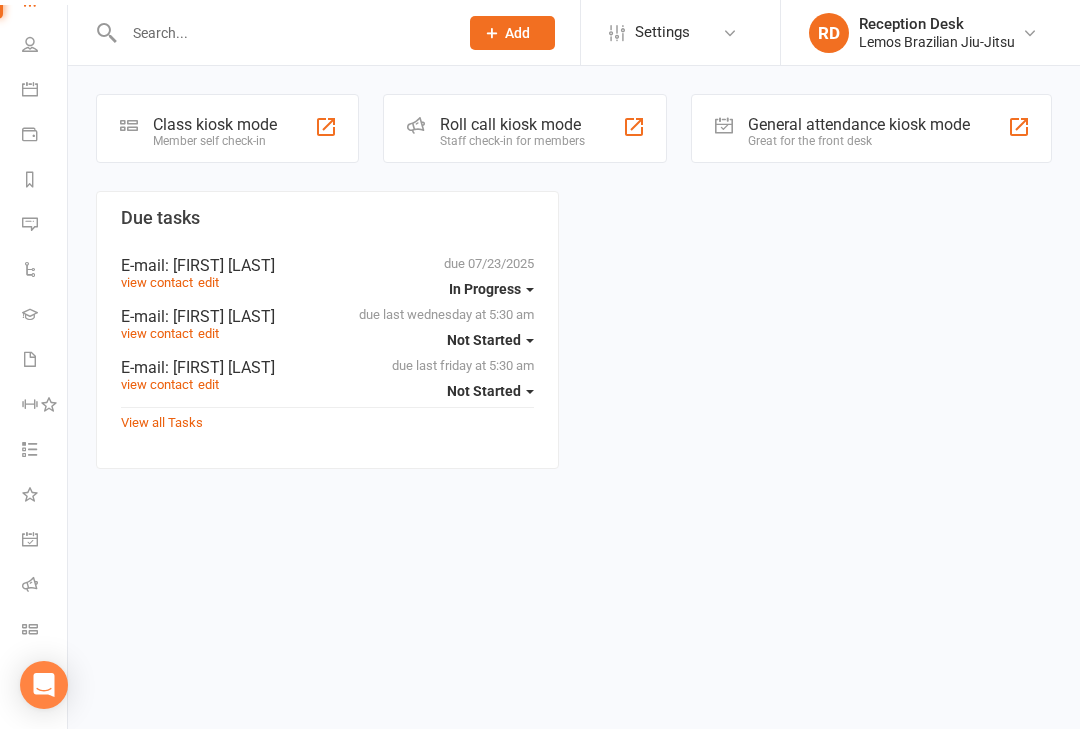 click on "Roll call" at bounding box center (31, 586) 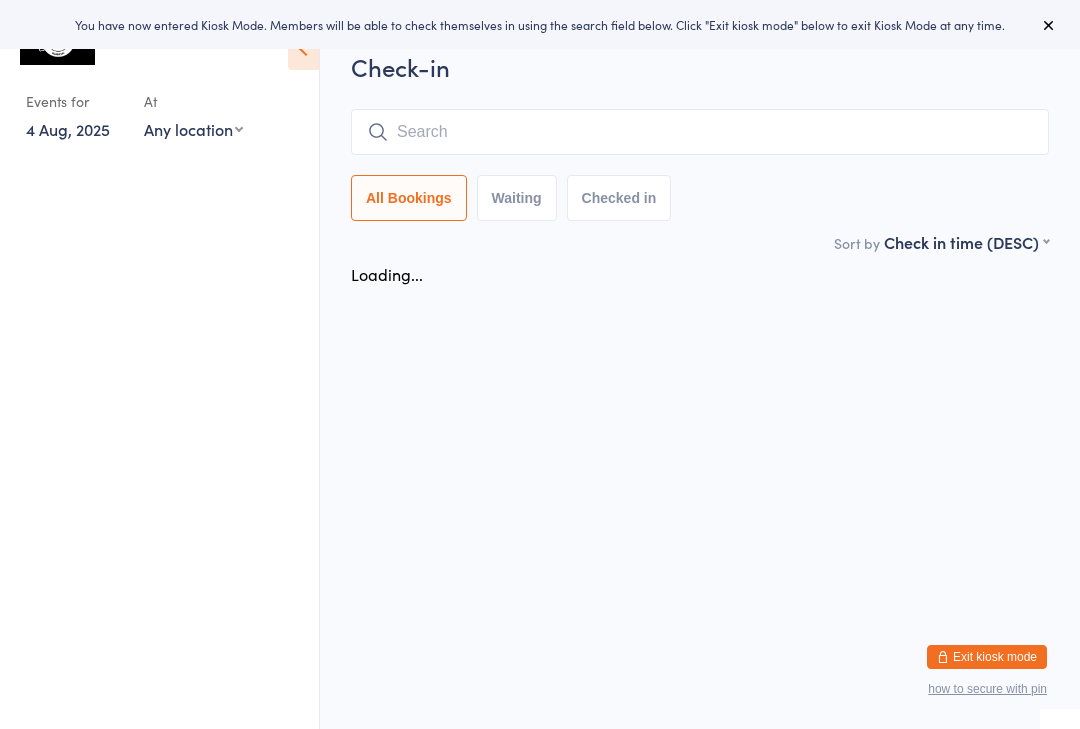 scroll, scrollTop: 0, scrollLeft: 0, axis: both 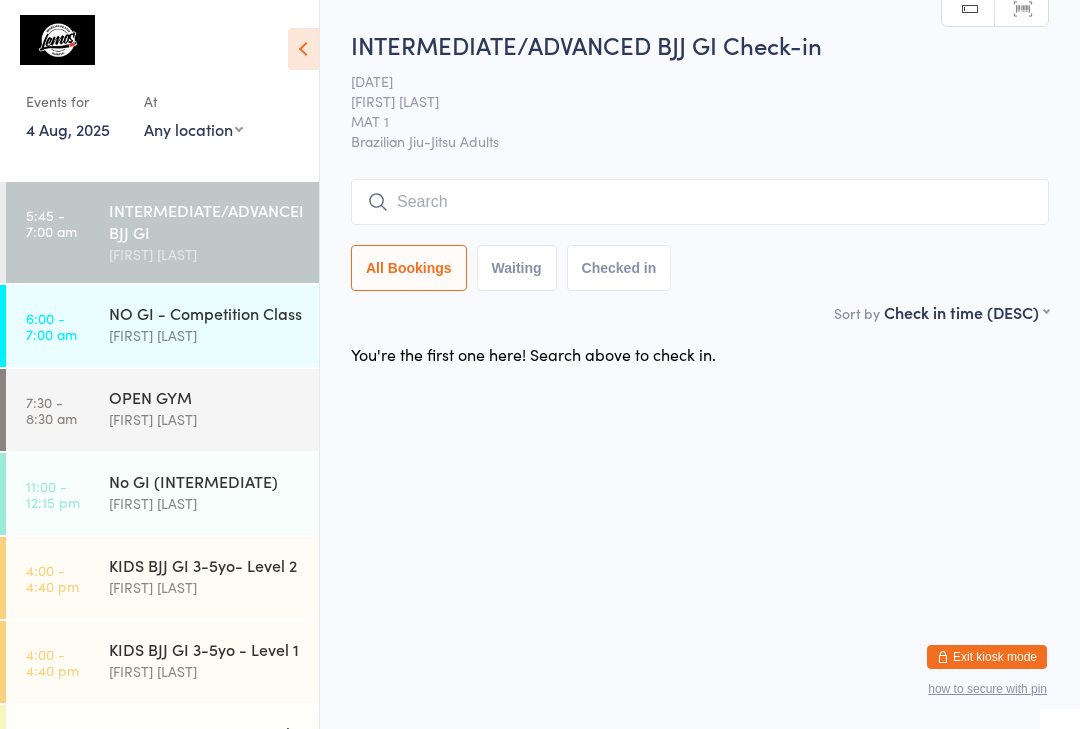 click at bounding box center (700, 202) 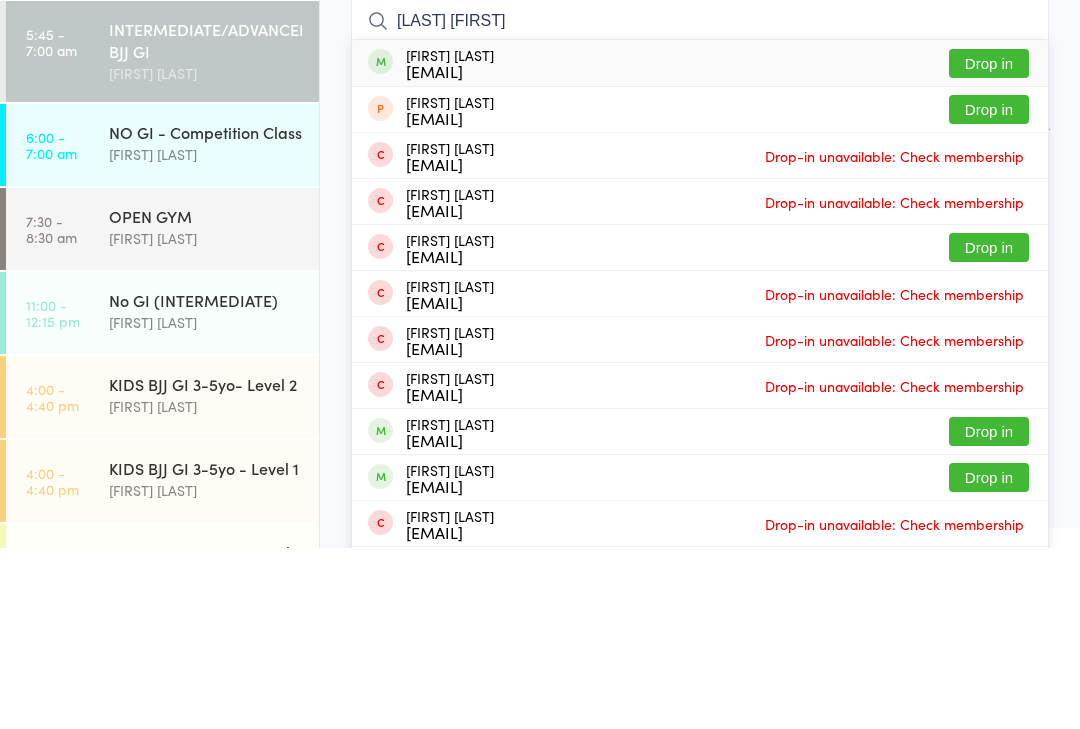 type on "[LAST] [FIRST]" 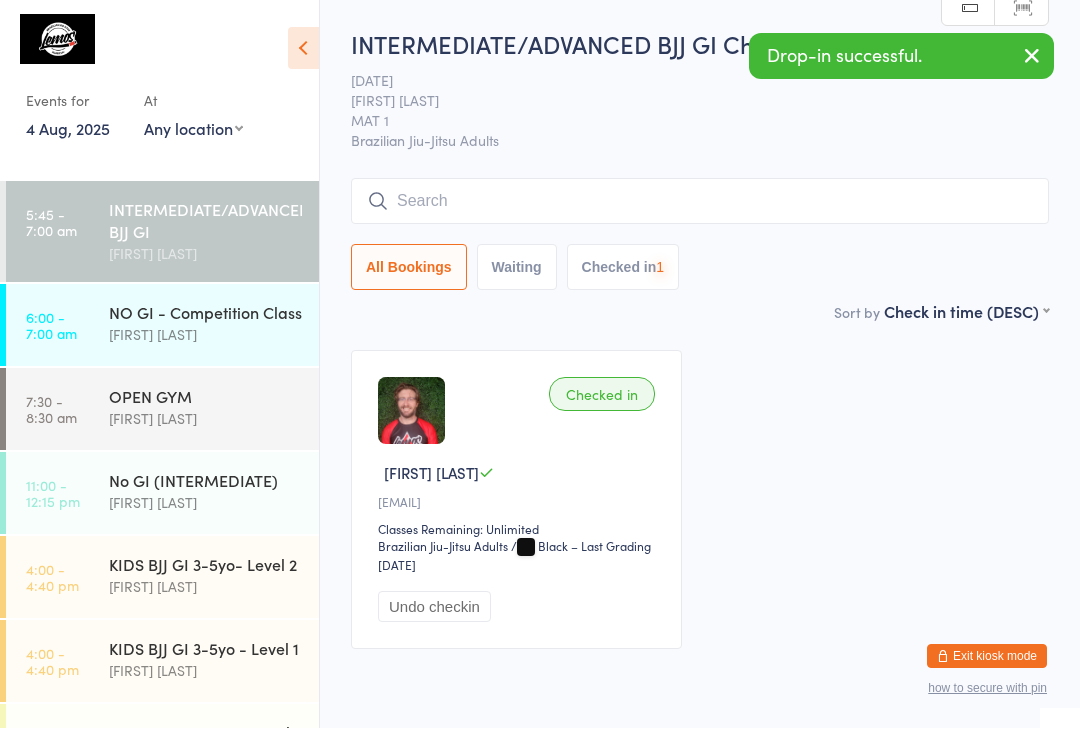 scroll, scrollTop: 1, scrollLeft: 0, axis: vertical 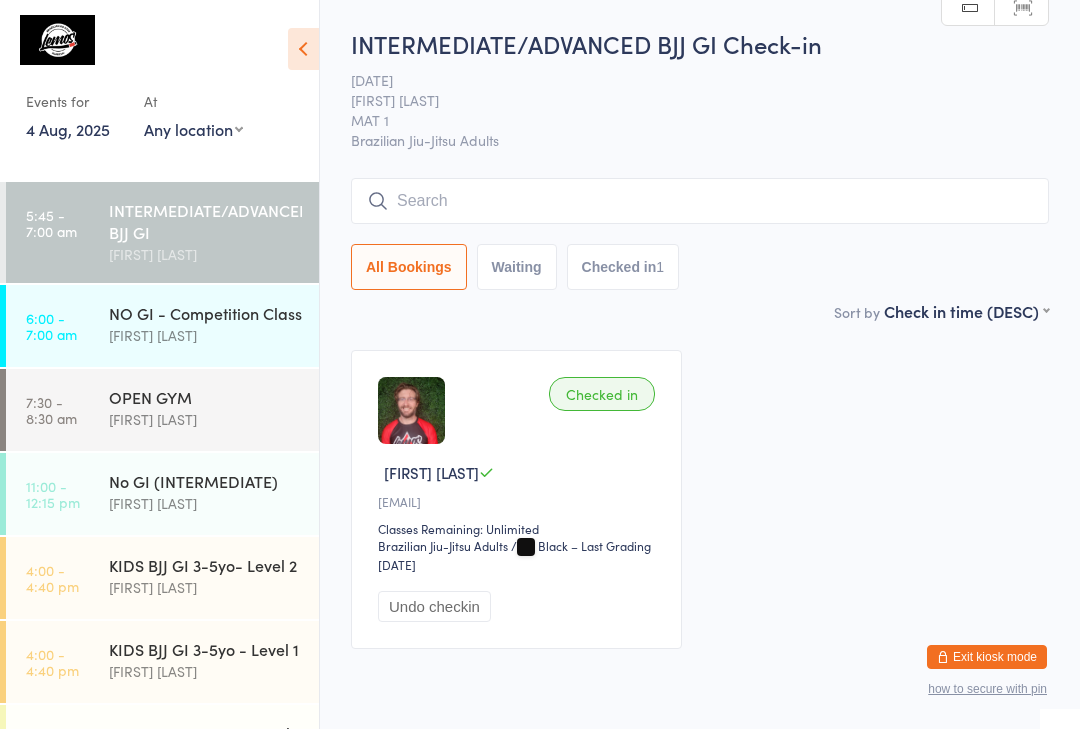 click at bounding box center (700, 201) 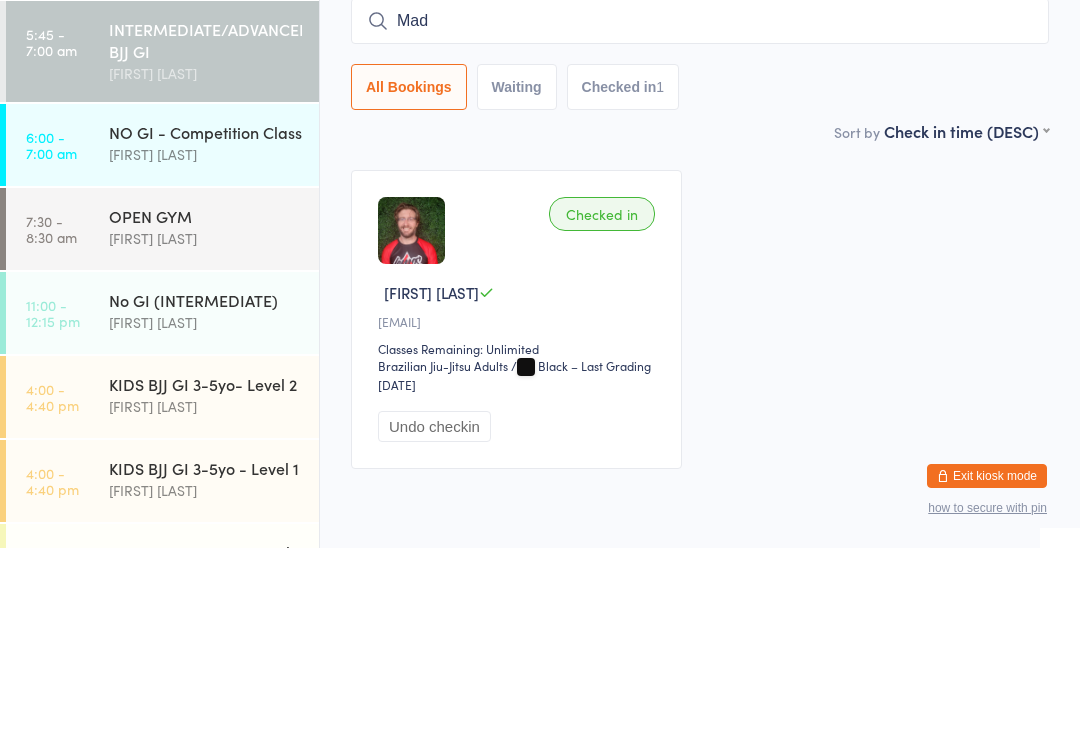 type on "Made" 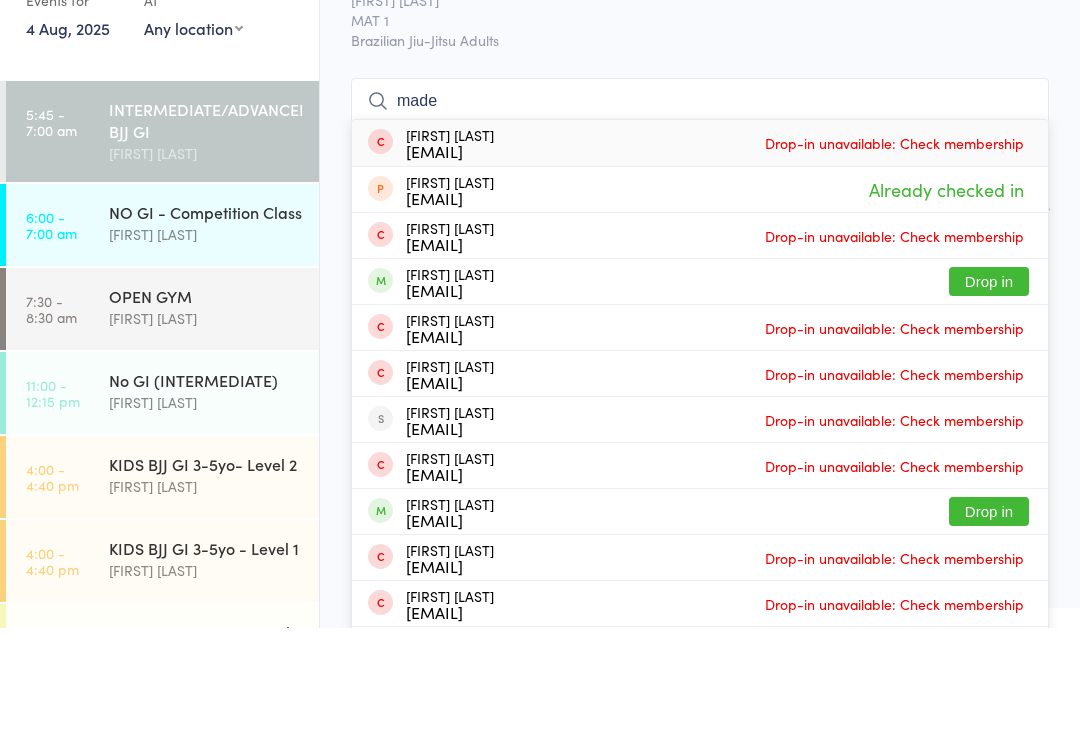 type on "made" 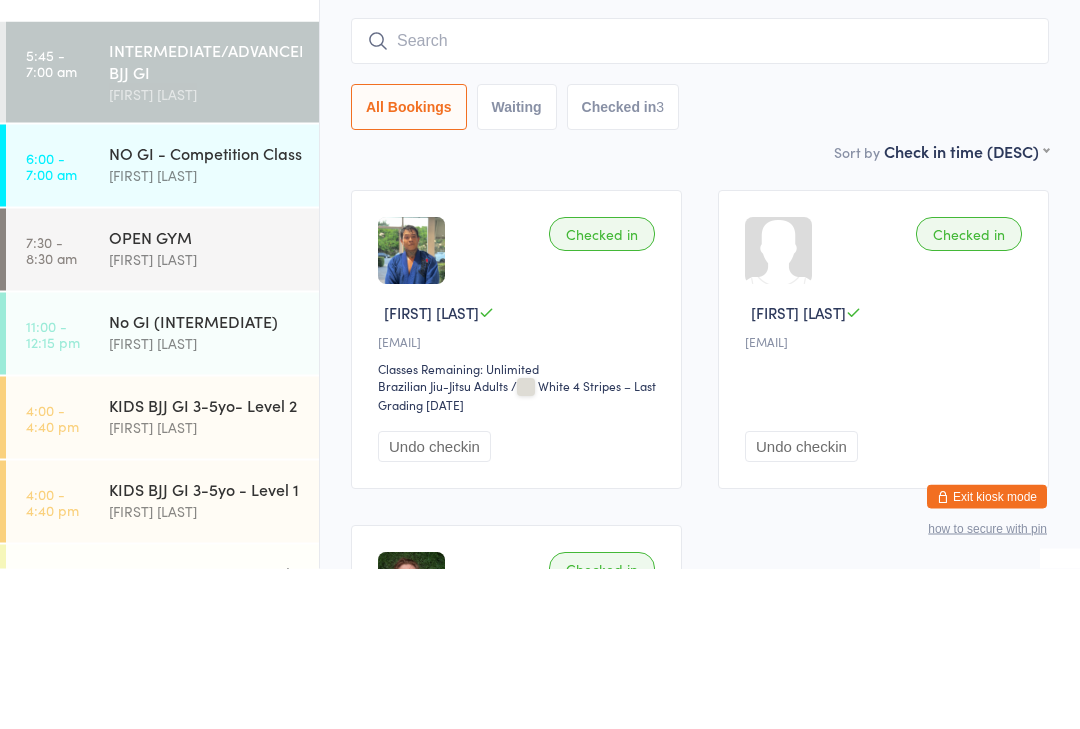 click at bounding box center [411, 411] 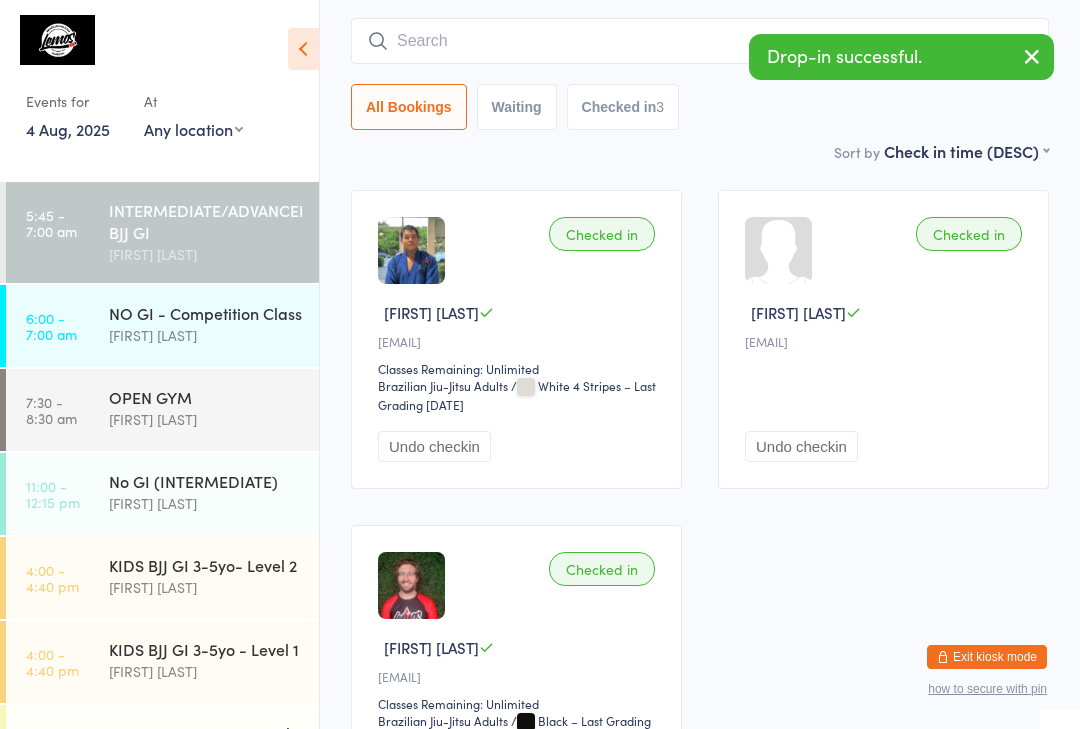 click at bounding box center [411, 250] 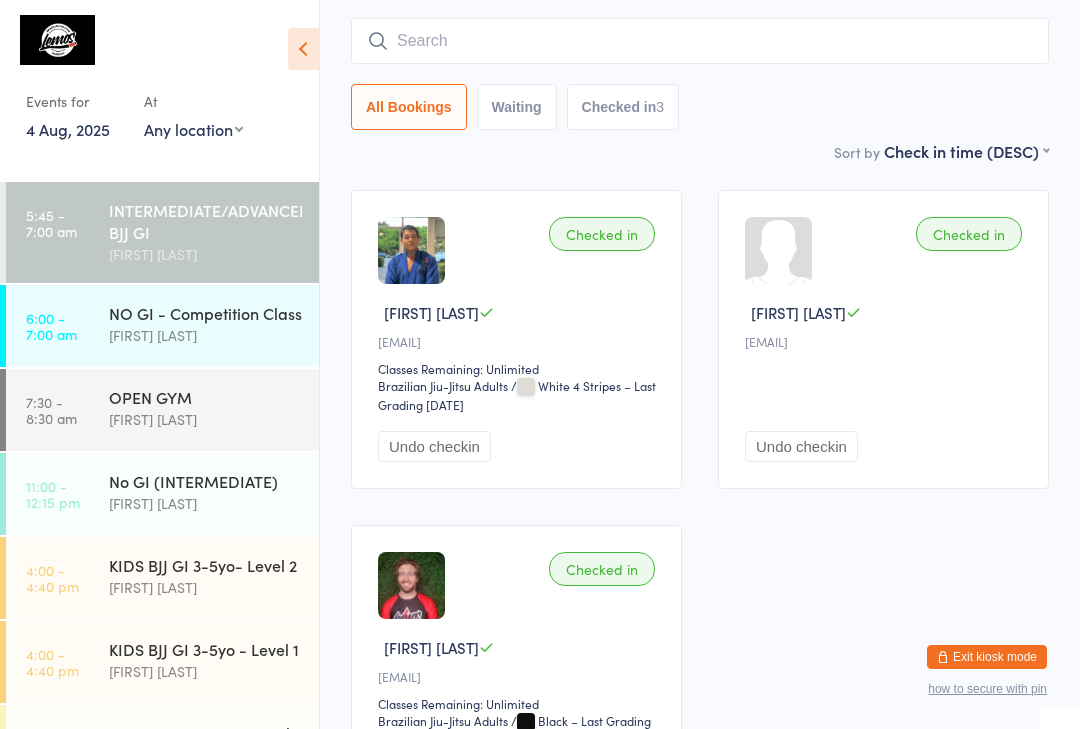 click at bounding box center (700, 41) 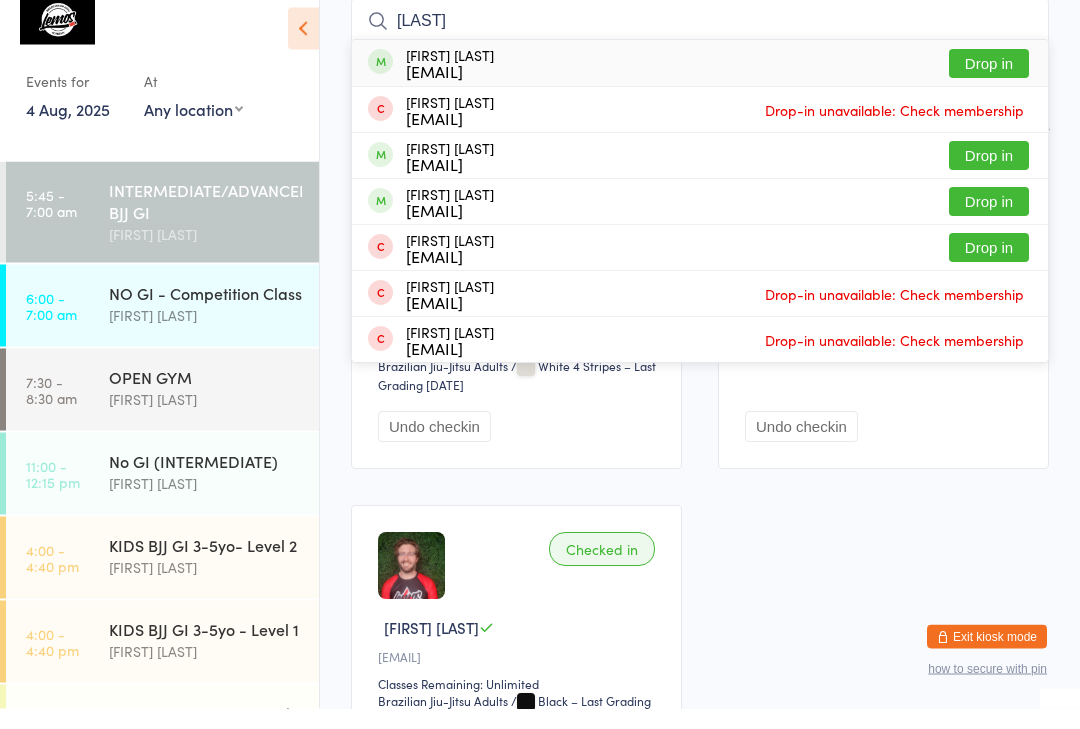 type on "[LAST]" 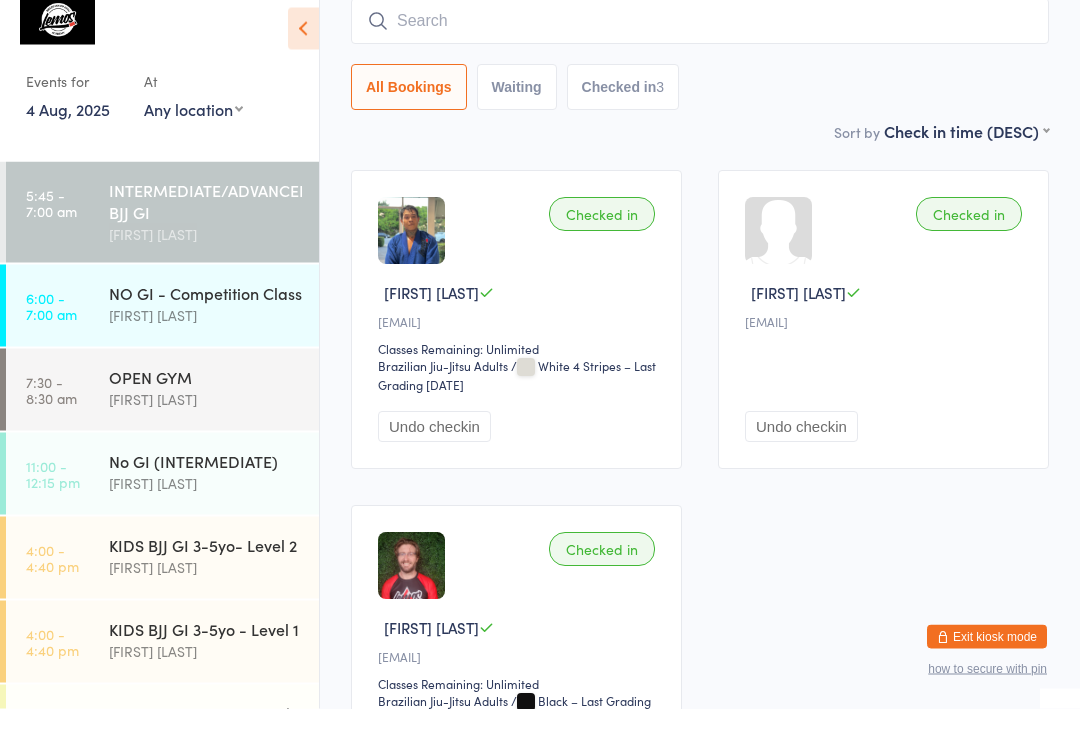 scroll, scrollTop: 181, scrollLeft: 0, axis: vertical 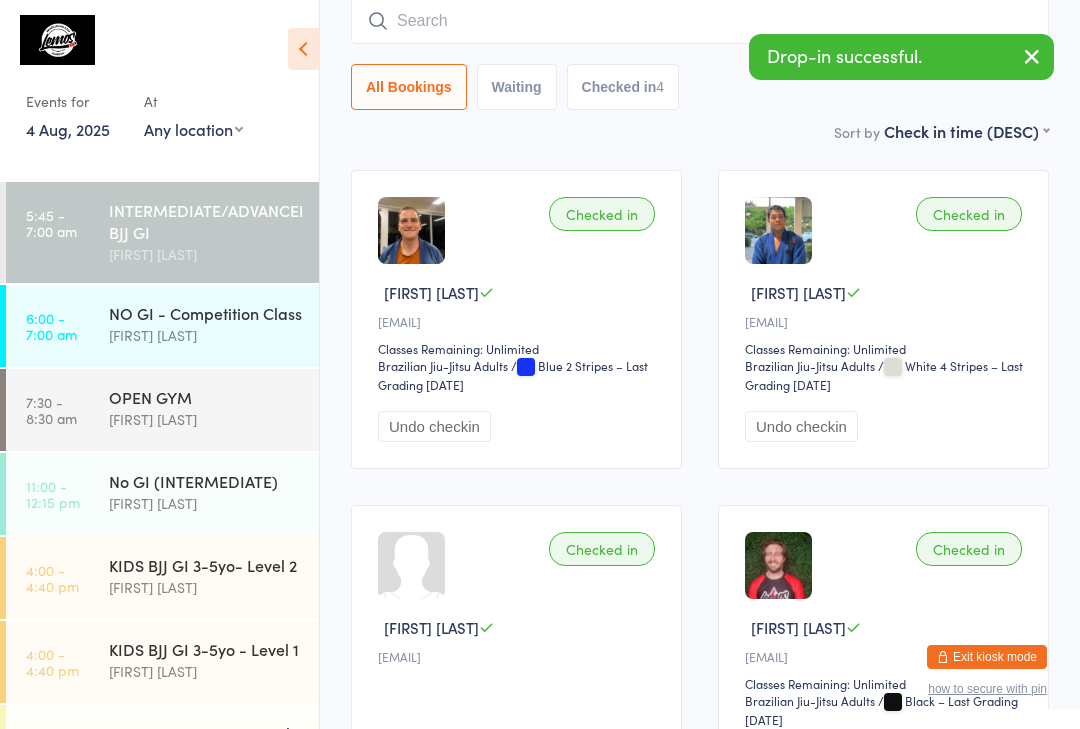 click on "NO GI - Competition Class [FIRST] [LAST]" at bounding box center [214, 324] 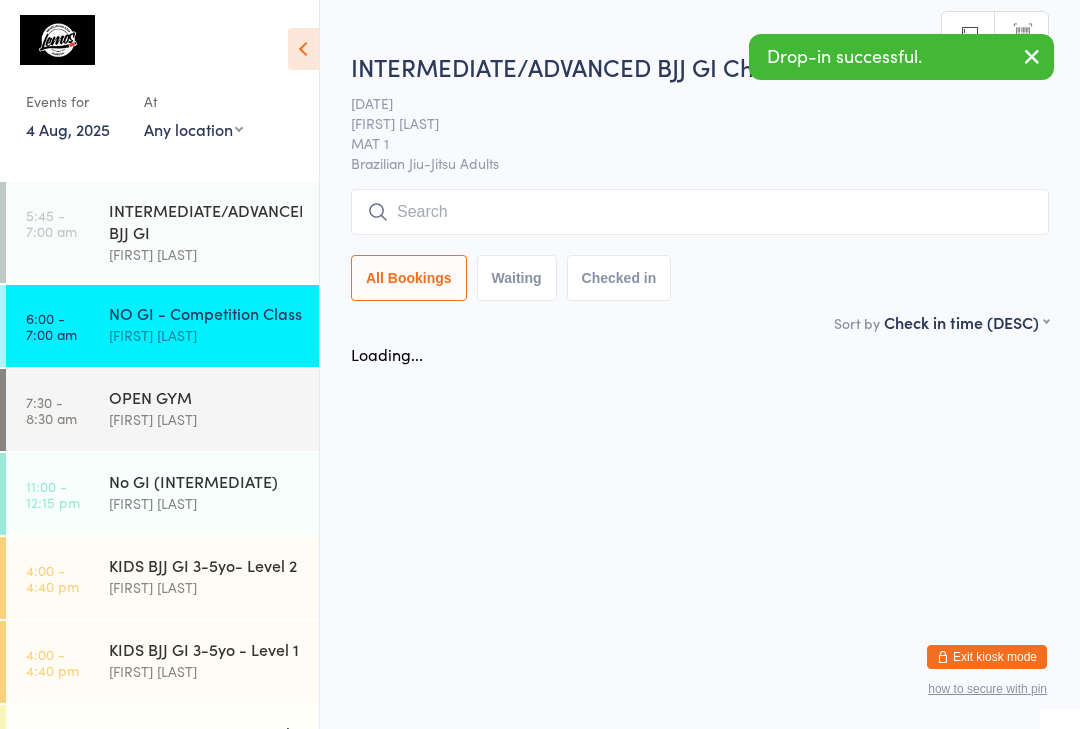 scroll, scrollTop: 0, scrollLeft: 0, axis: both 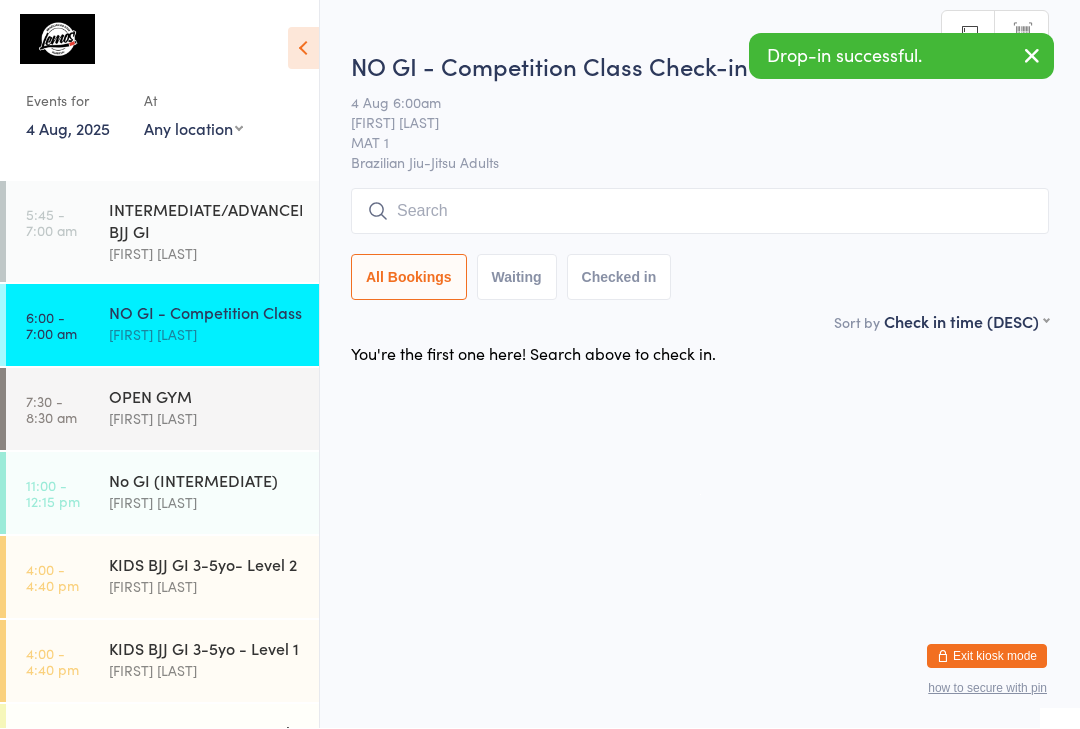 click on "INTERMEDIATE/ADVANCED BJJ GI" at bounding box center (205, 221) 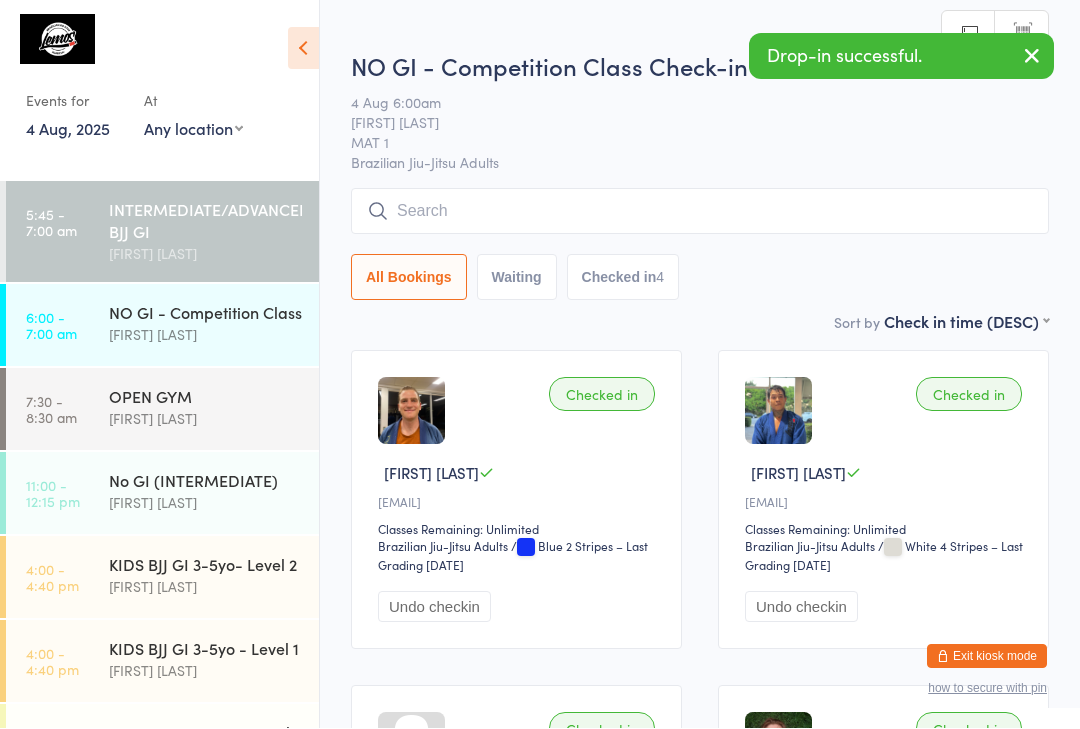 scroll, scrollTop: 1, scrollLeft: 0, axis: vertical 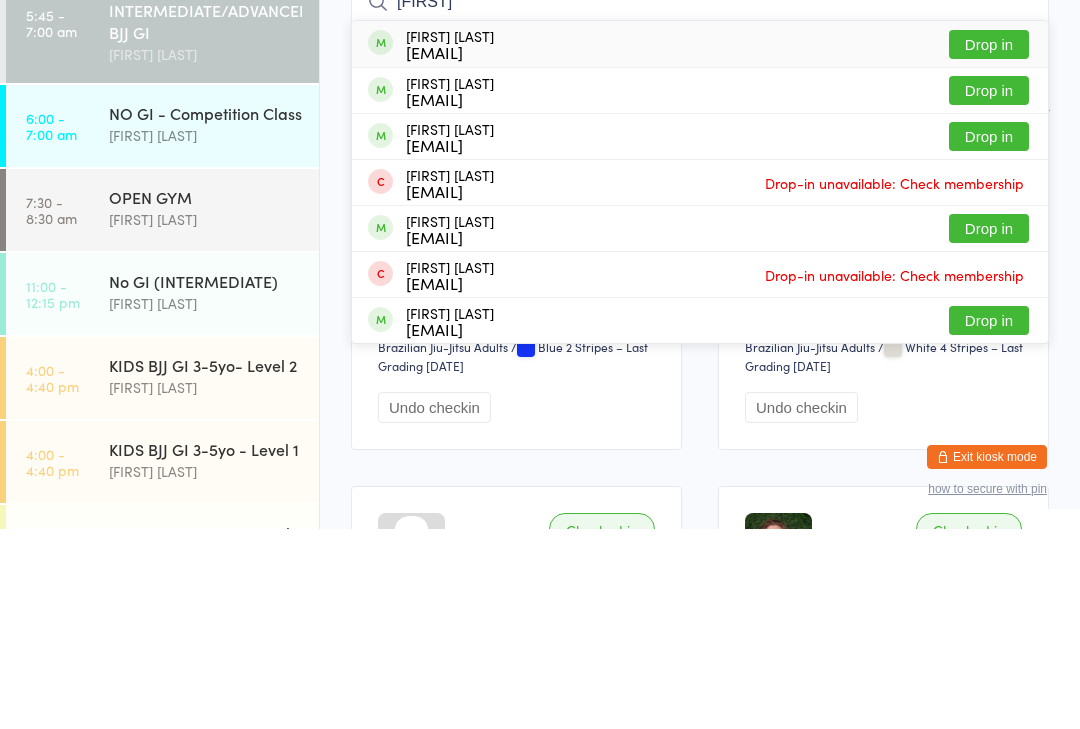 type on "[FIRST]" 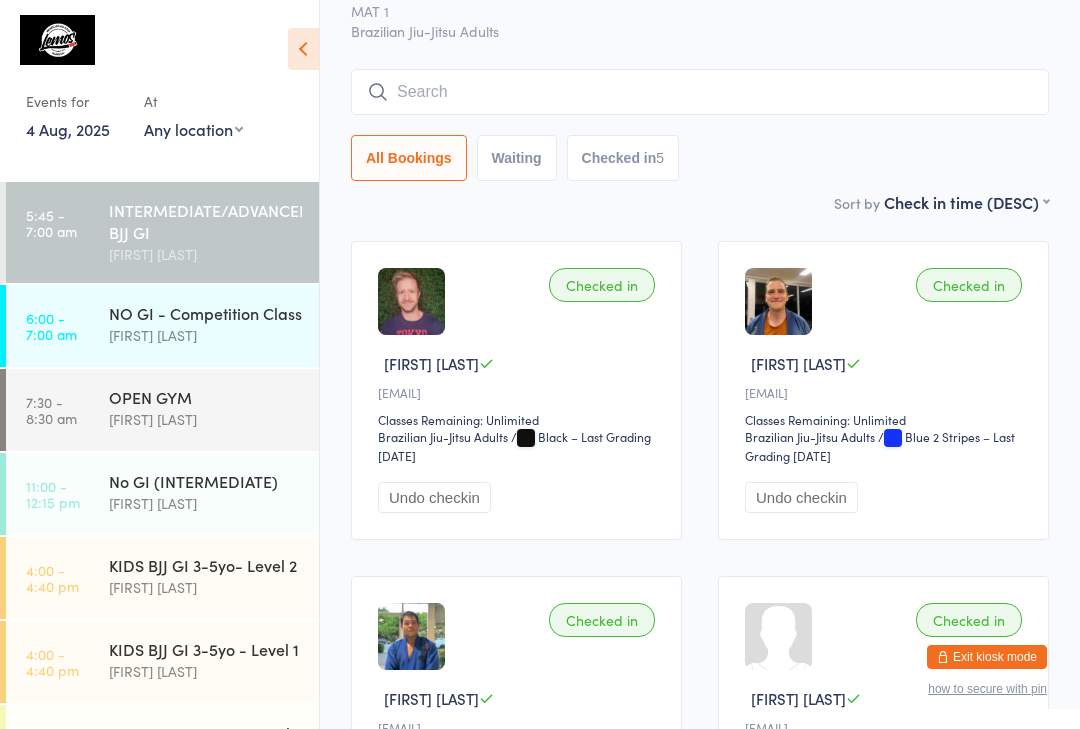 scroll, scrollTop: 99, scrollLeft: 0, axis: vertical 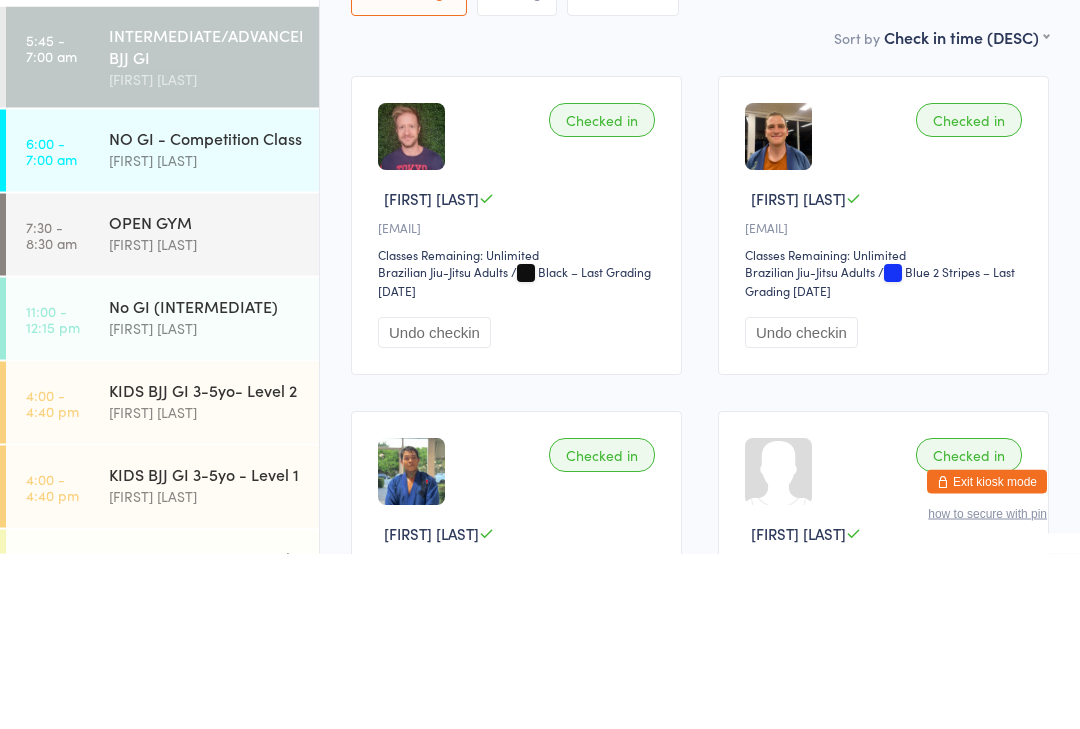 click on "Checked in" at bounding box center (602, 296) 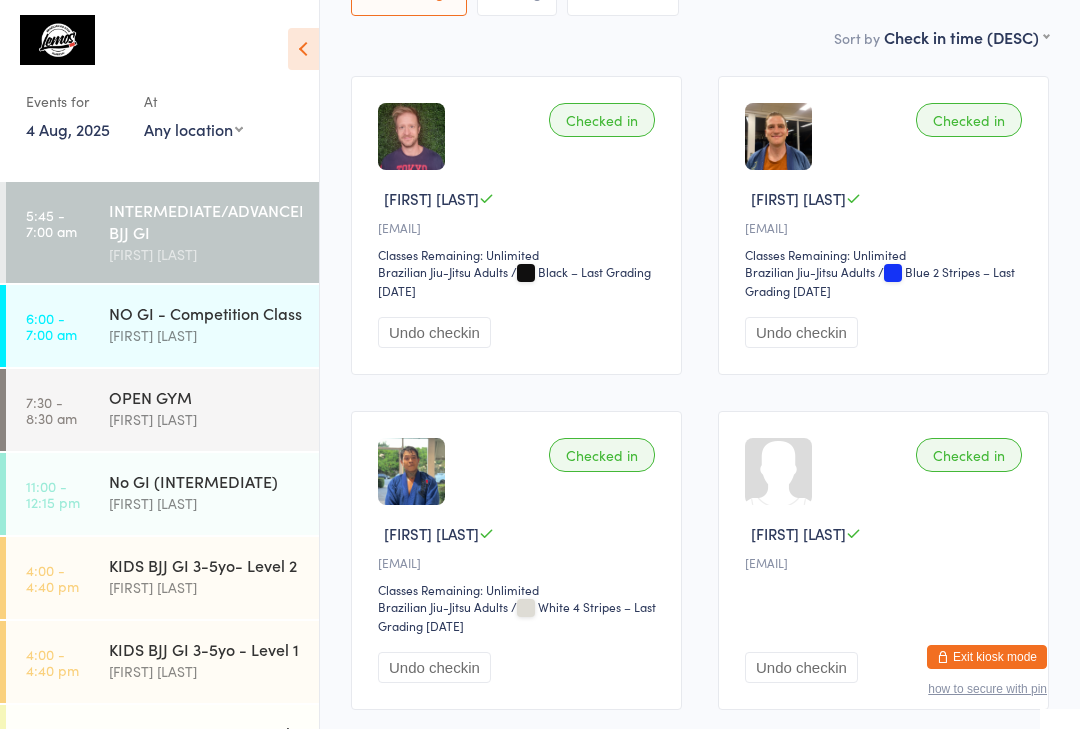 click on "Checked in [FIRST] [LAST] [EMAIL] Classes Remaining: Unlimited Brazilian Jiu-Jitsu Adults Brazilian Jiu-Jitsu Adults / Black – Last Grading [DATE] Undo checkin" at bounding box center [516, 225] 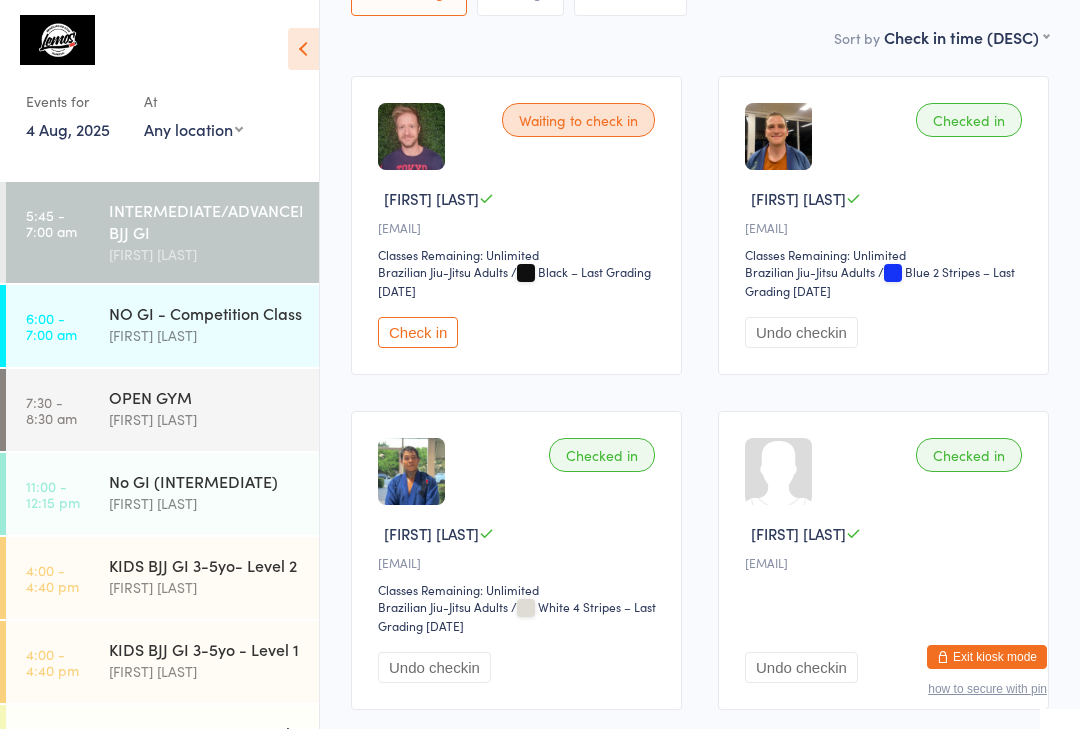 click on "[FIRST] [LAST]" at bounding box center (205, 335) 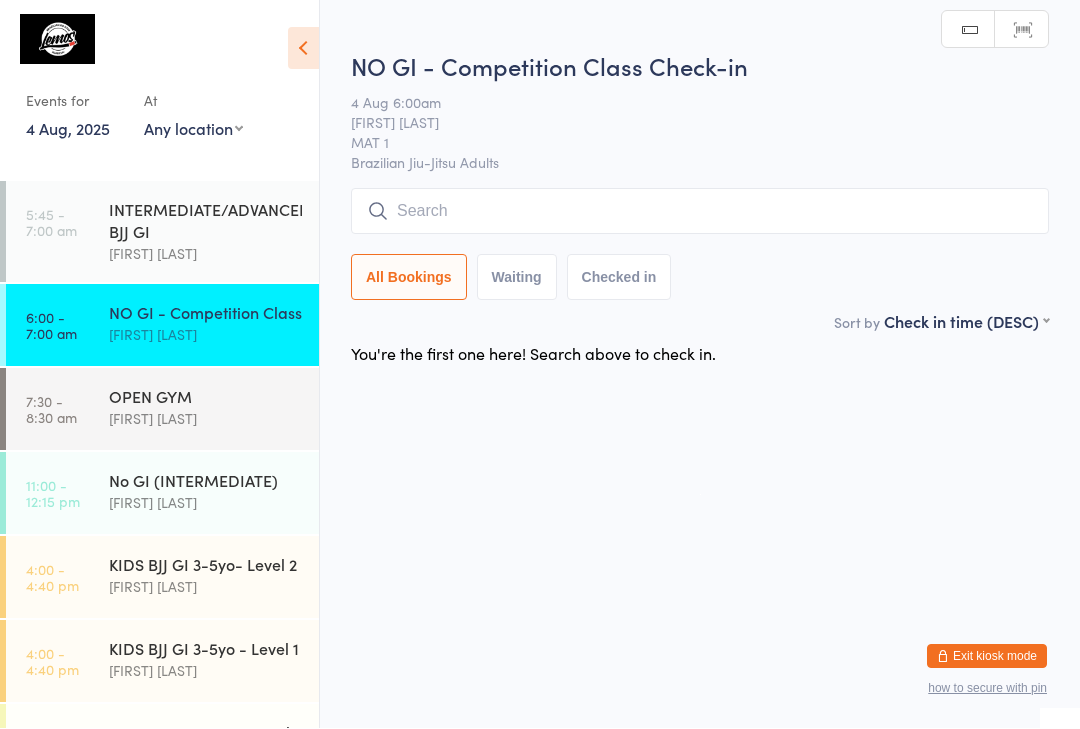 click at bounding box center (700, 212) 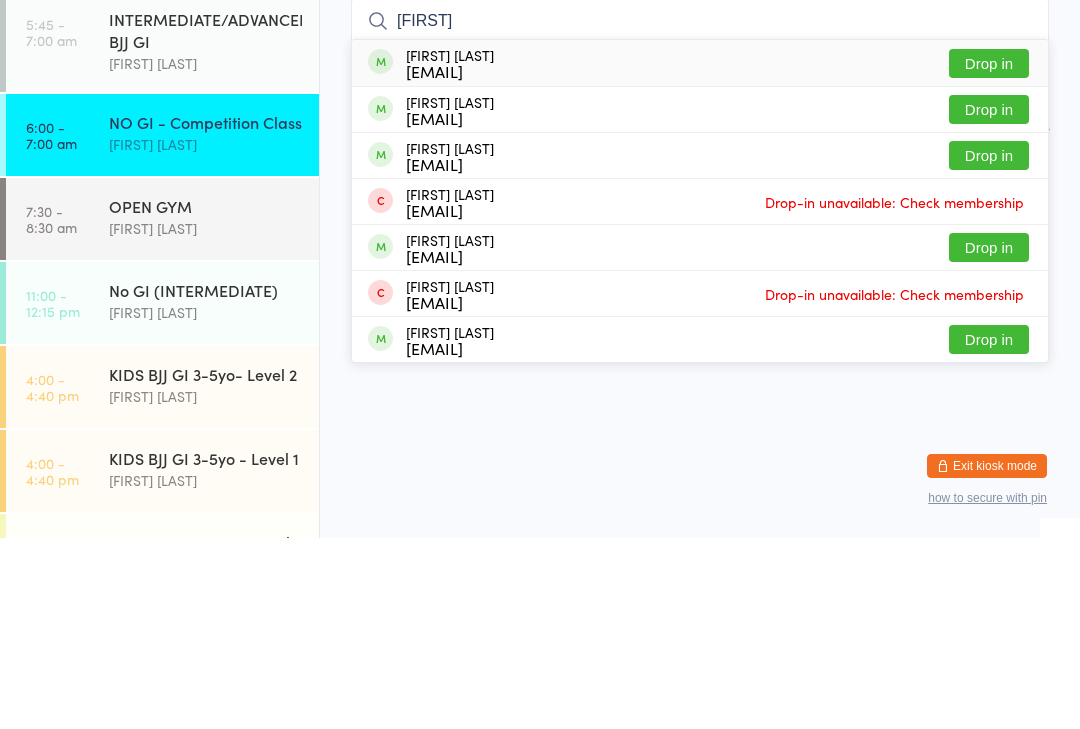 type on "[FIRST]" 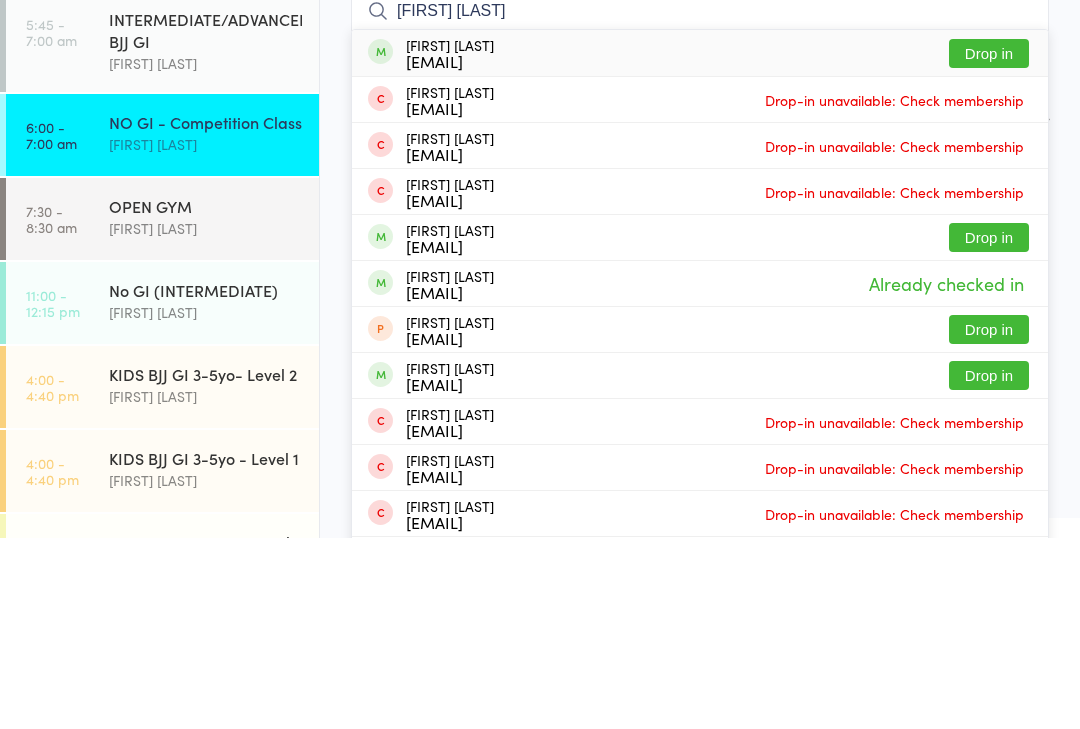 type on "[FIRST] [LAST]" 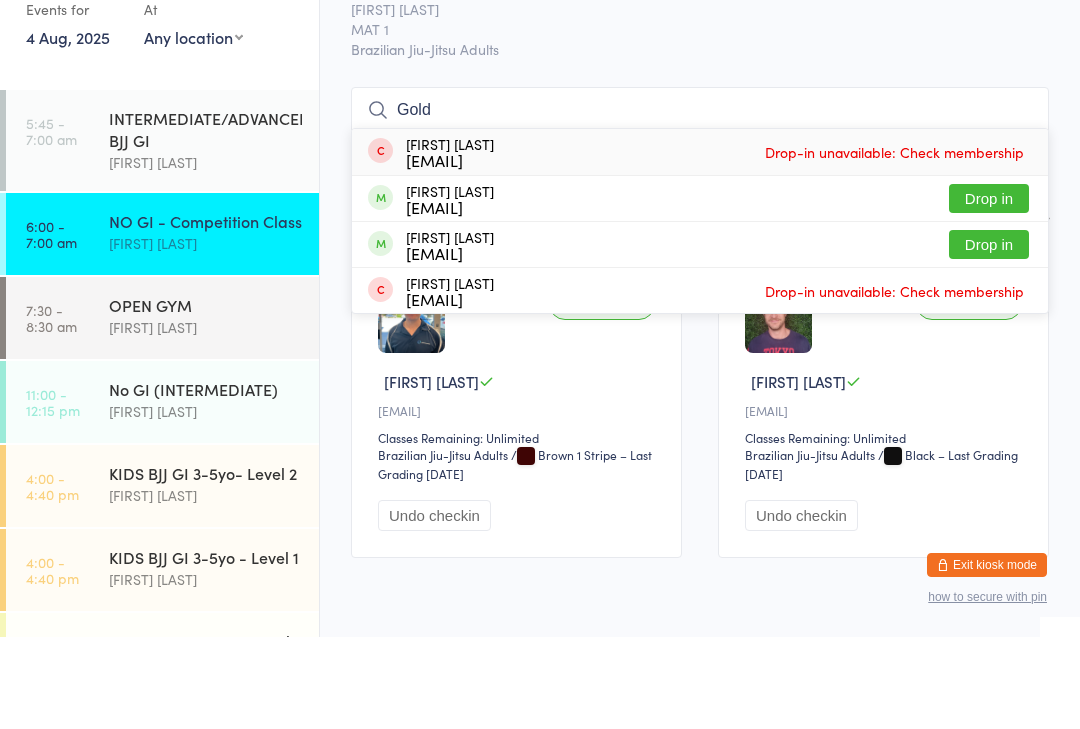 type on "Gold" 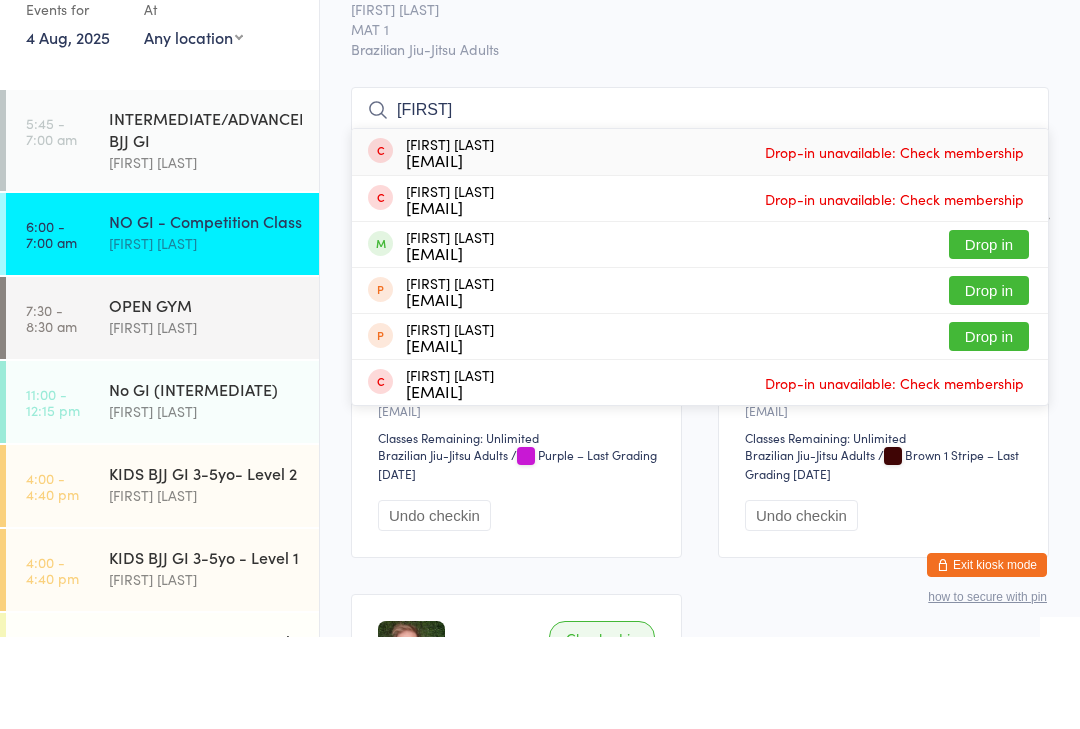 type on "[FIRST]" 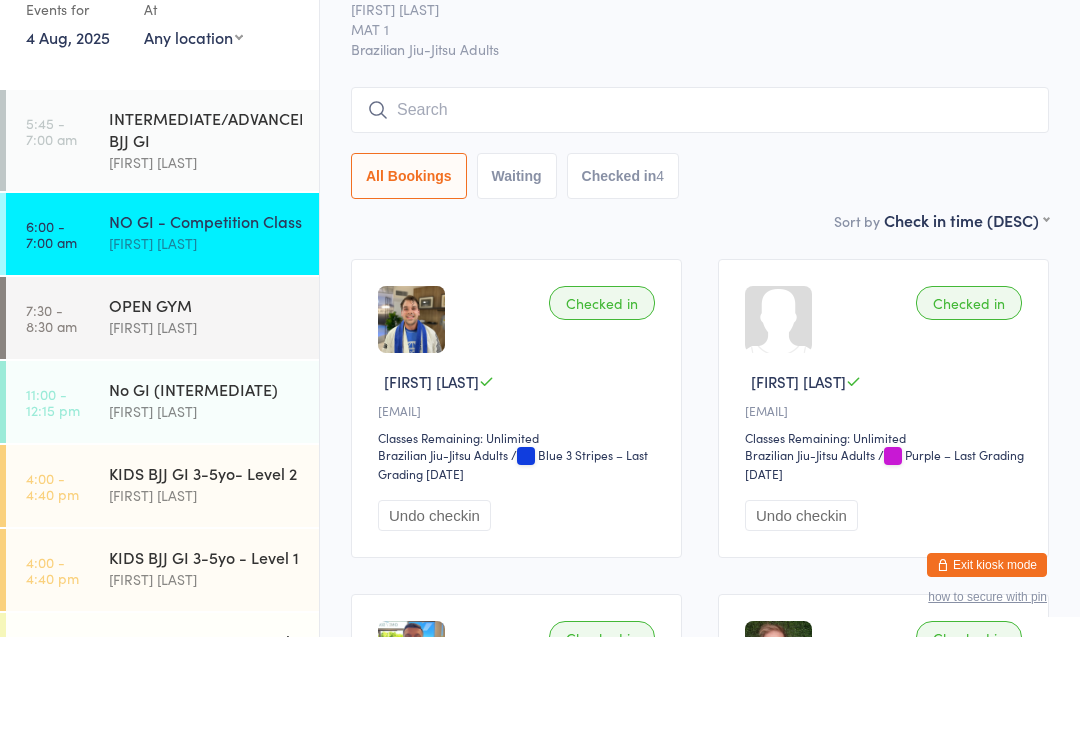 click on "NO GI - Competition Class" at bounding box center (205, 313) 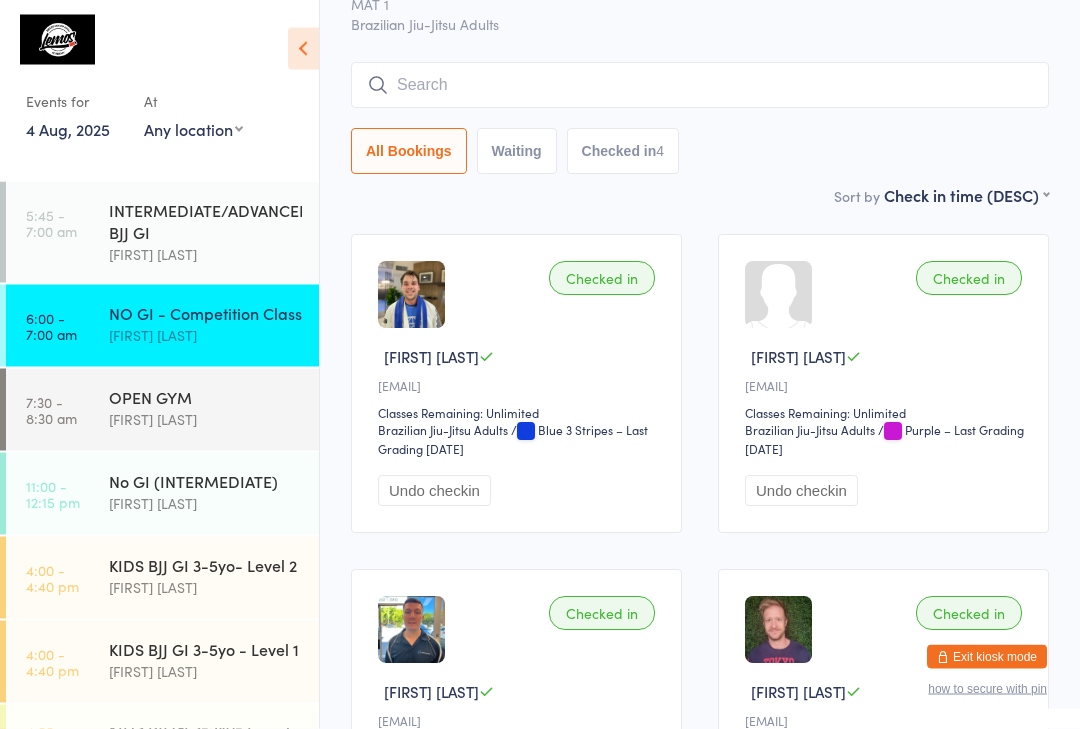 scroll, scrollTop: 117, scrollLeft: 0, axis: vertical 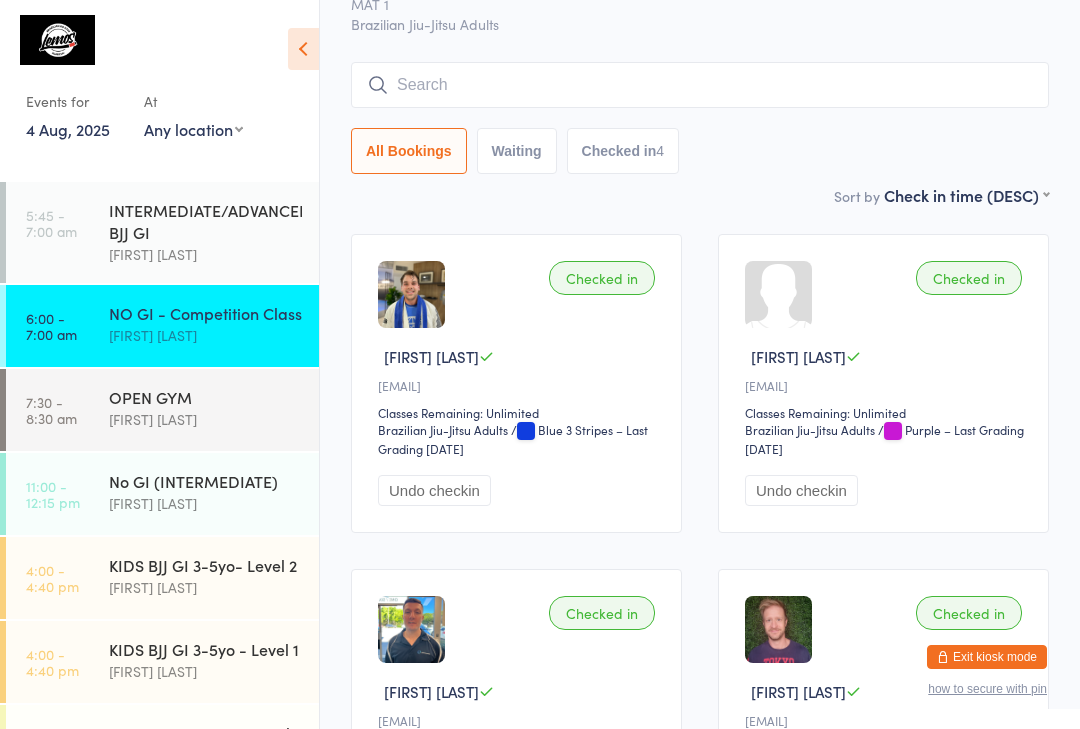 click on "NO GI - Competition Class" at bounding box center [205, 313] 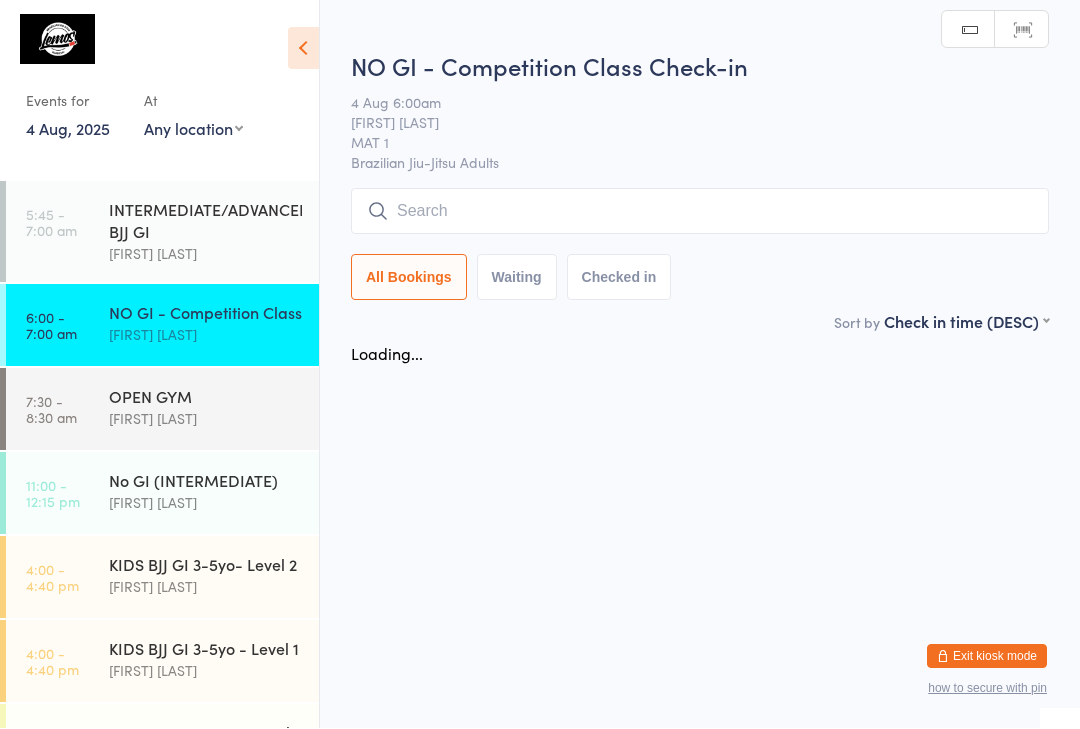scroll, scrollTop: 1, scrollLeft: 0, axis: vertical 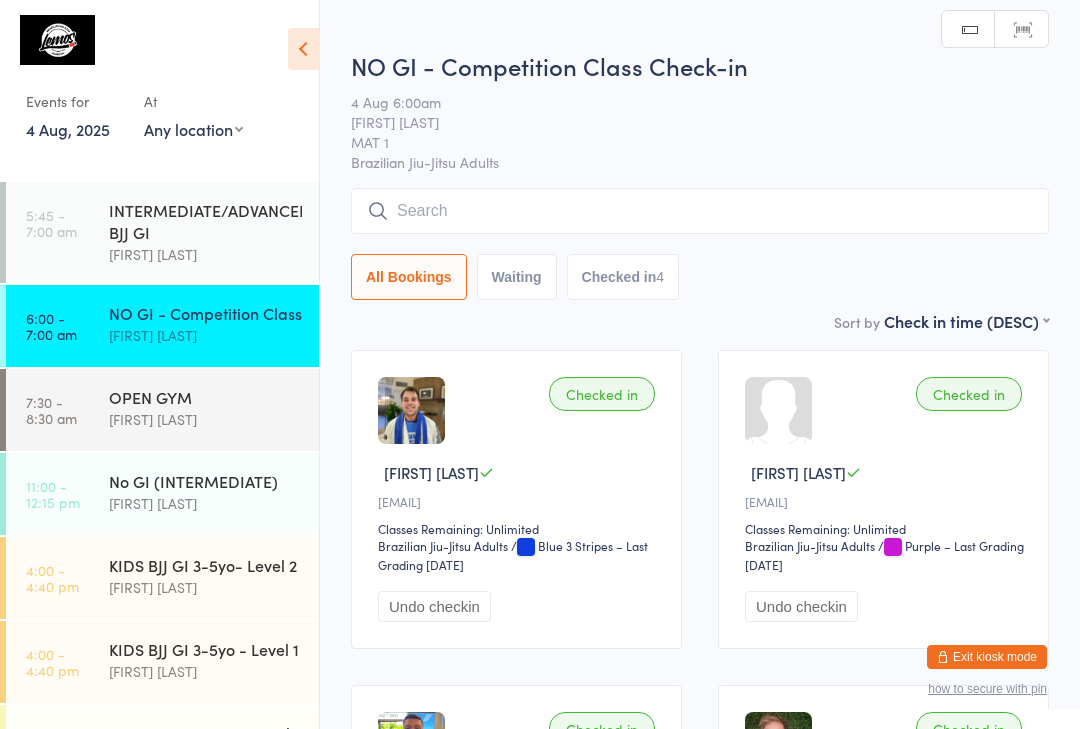 click at bounding box center [700, 211] 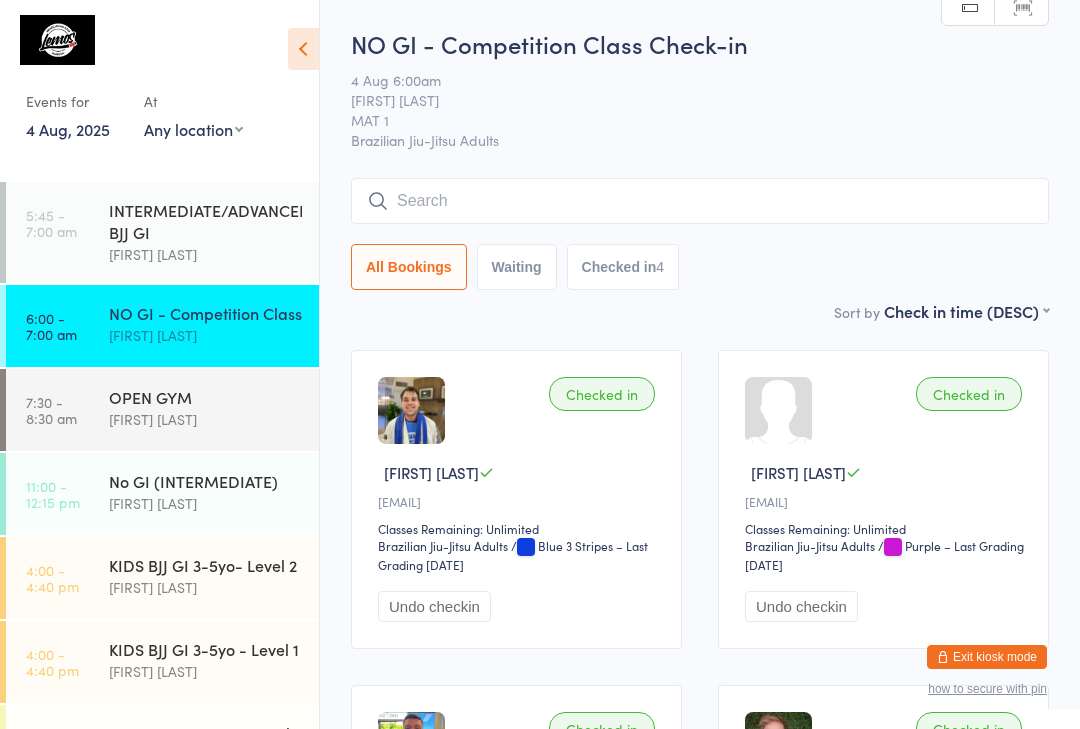 scroll, scrollTop: 0, scrollLeft: 0, axis: both 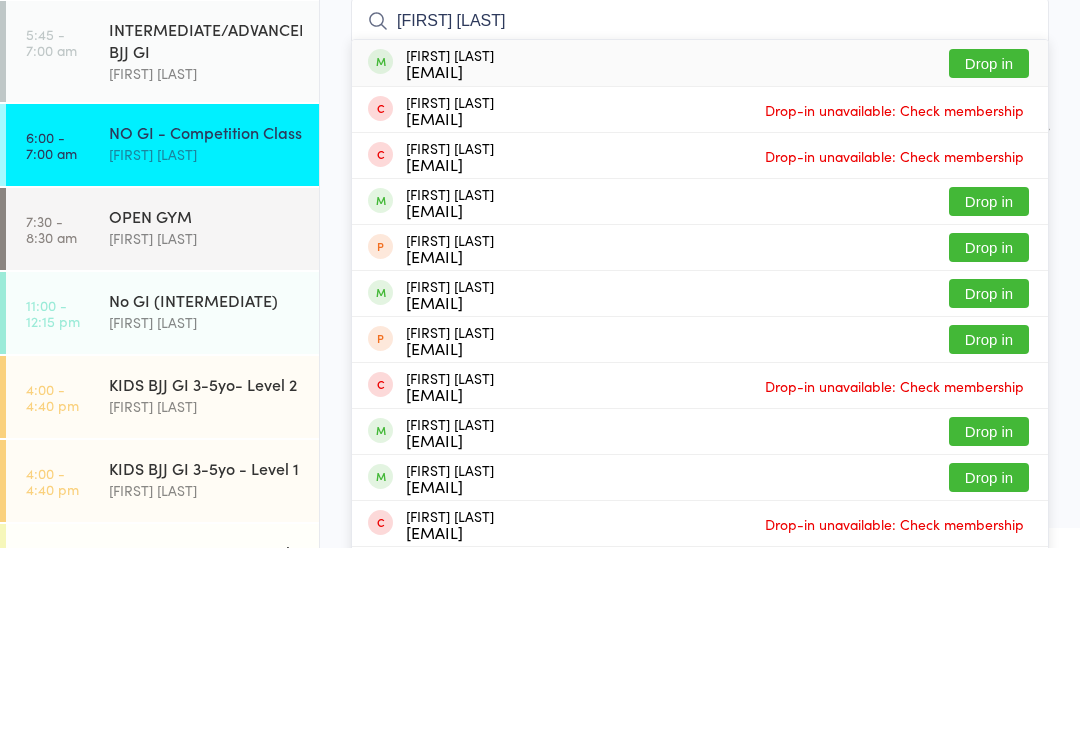 type on "[FIRST] [LAST]" 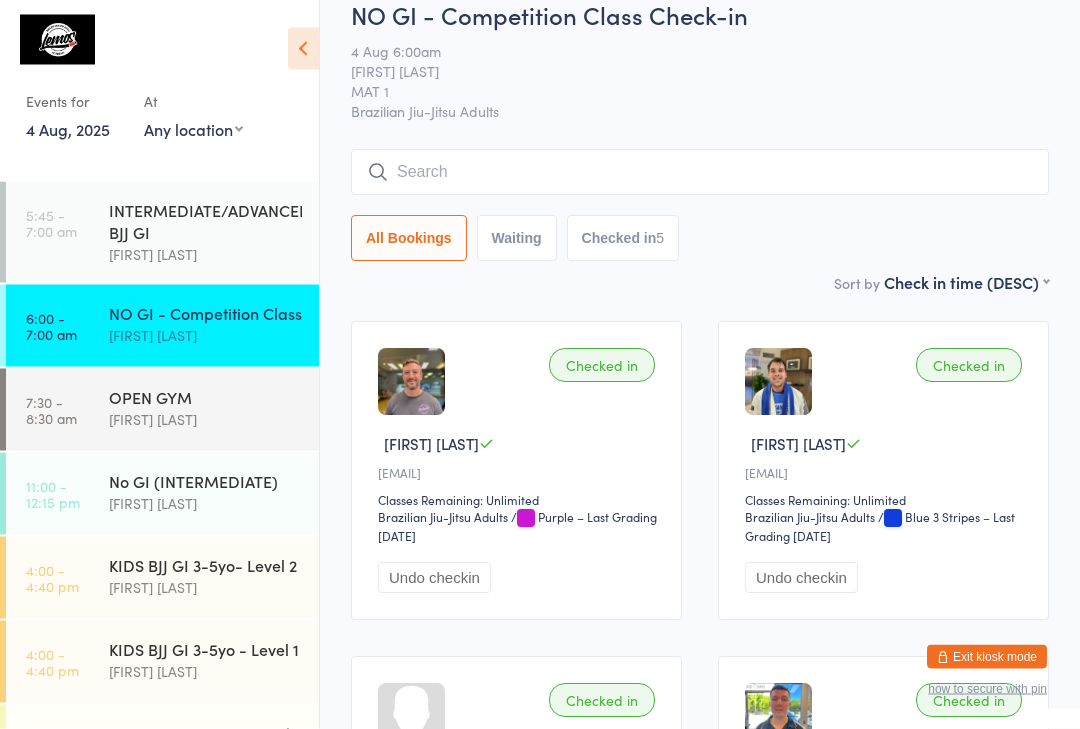 scroll, scrollTop: 0, scrollLeft: 0, axis: both 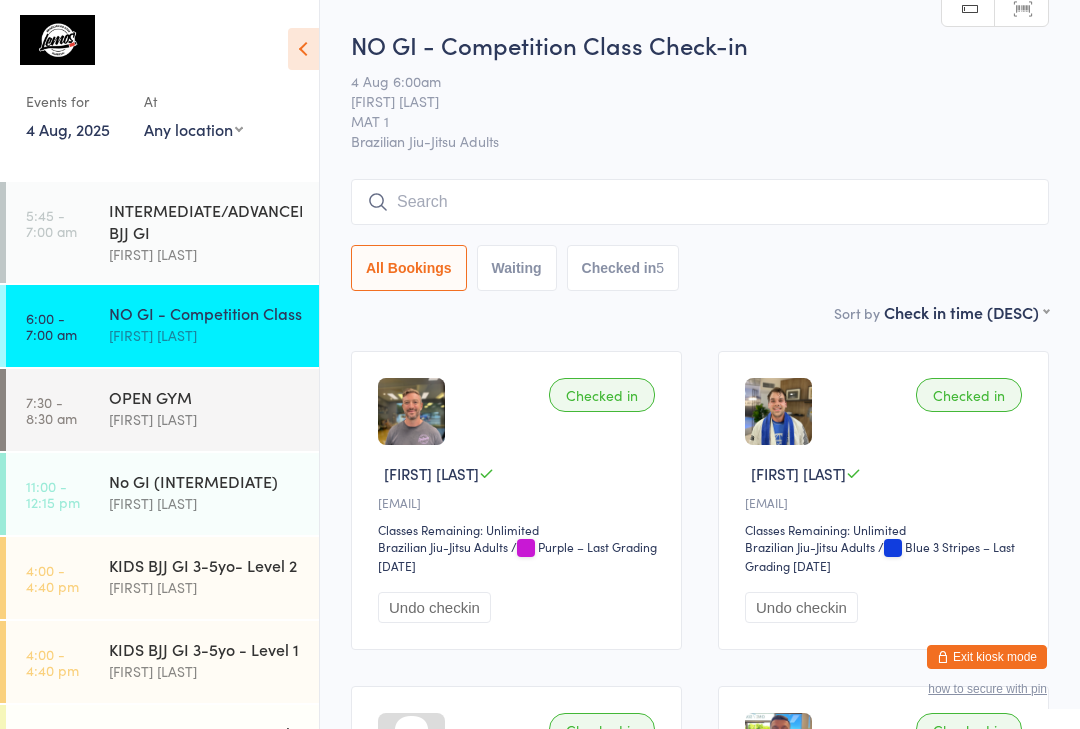 click at bounding box center (700, 202) 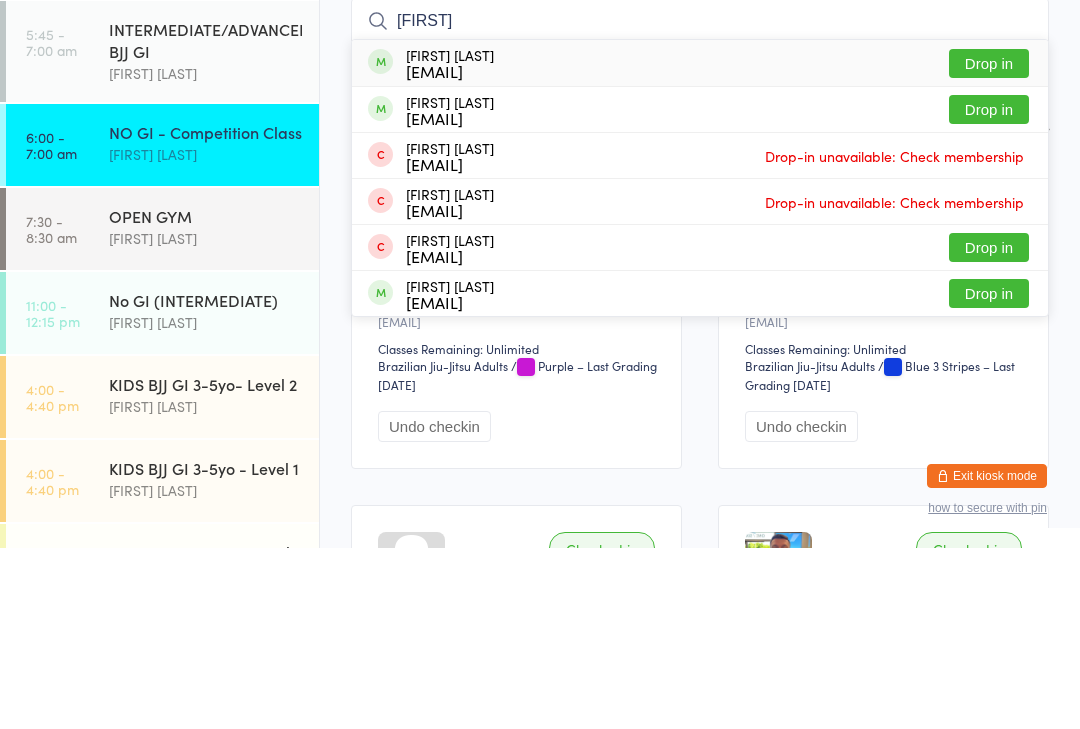 type on "[FIRST]" 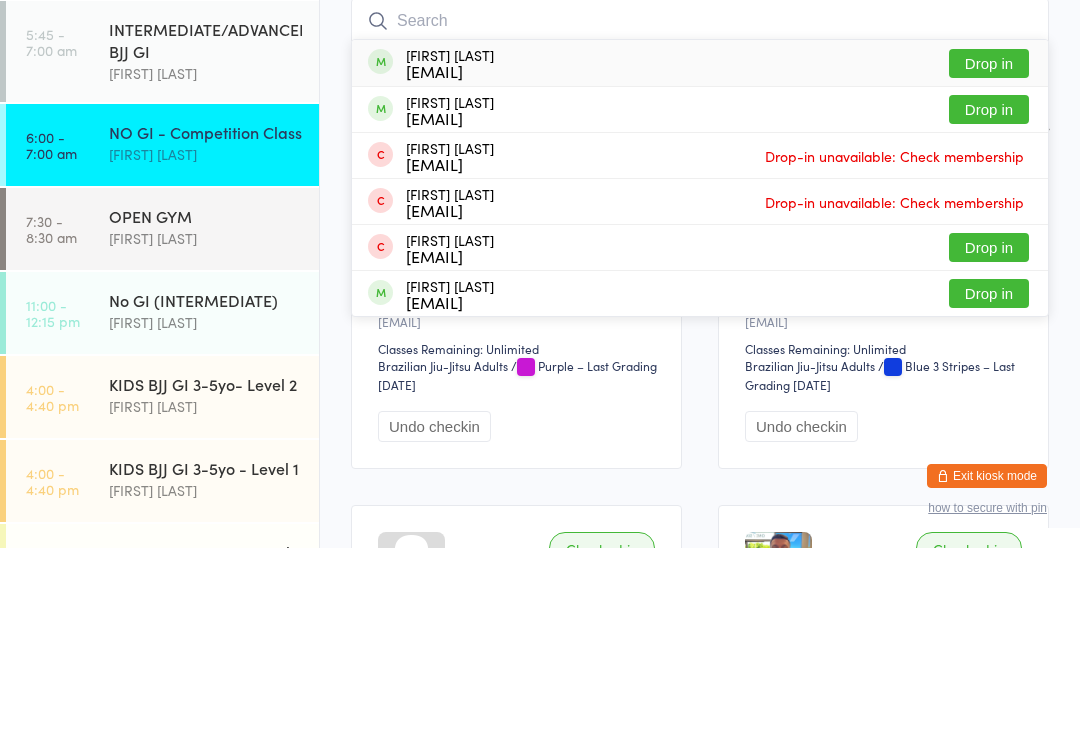 scroll, scrollTop: 181, scrollLeft: 0, axis: vertical 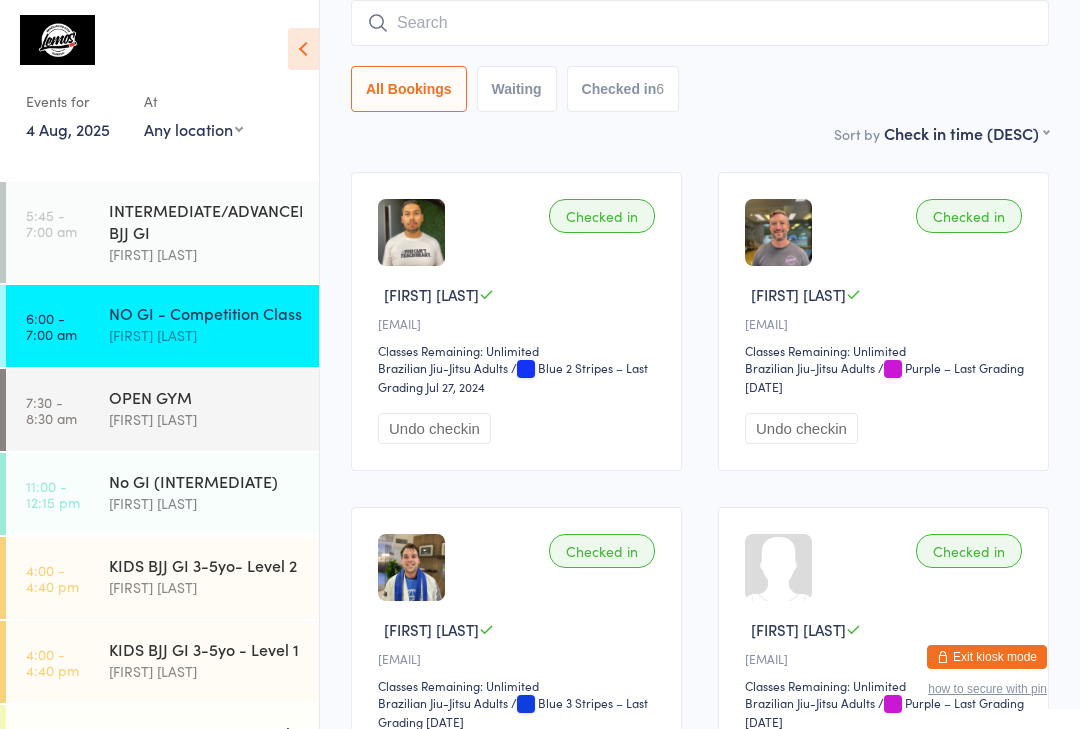 click at bounding box center [700, 23] 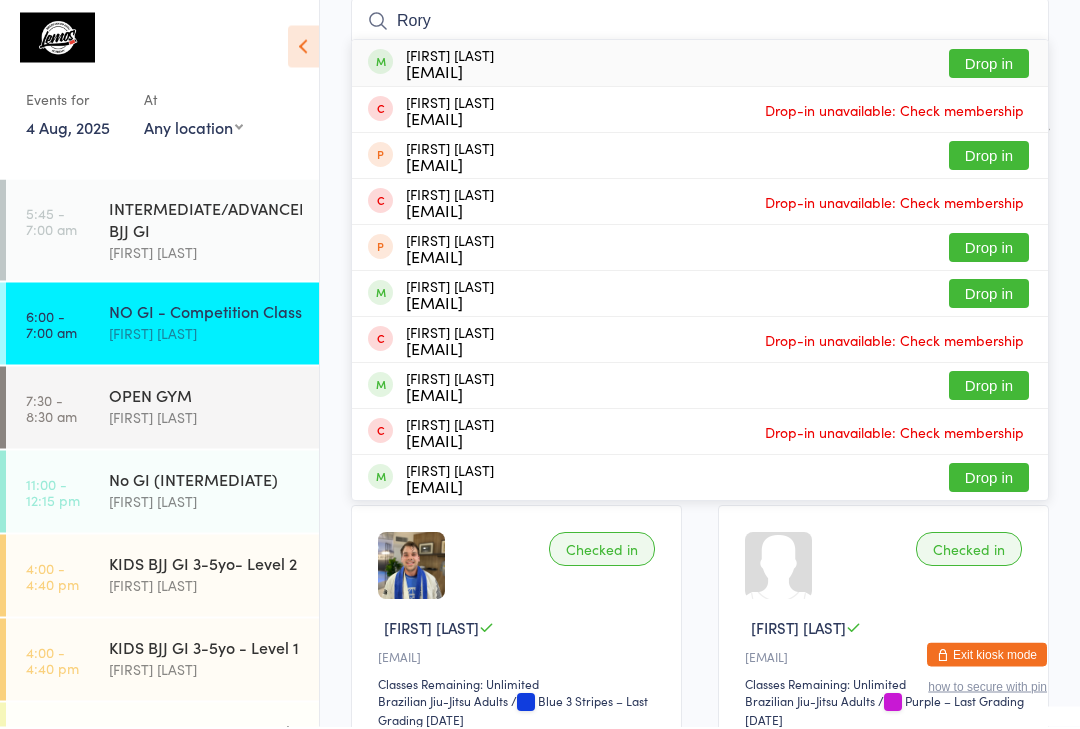 type on "Rory" 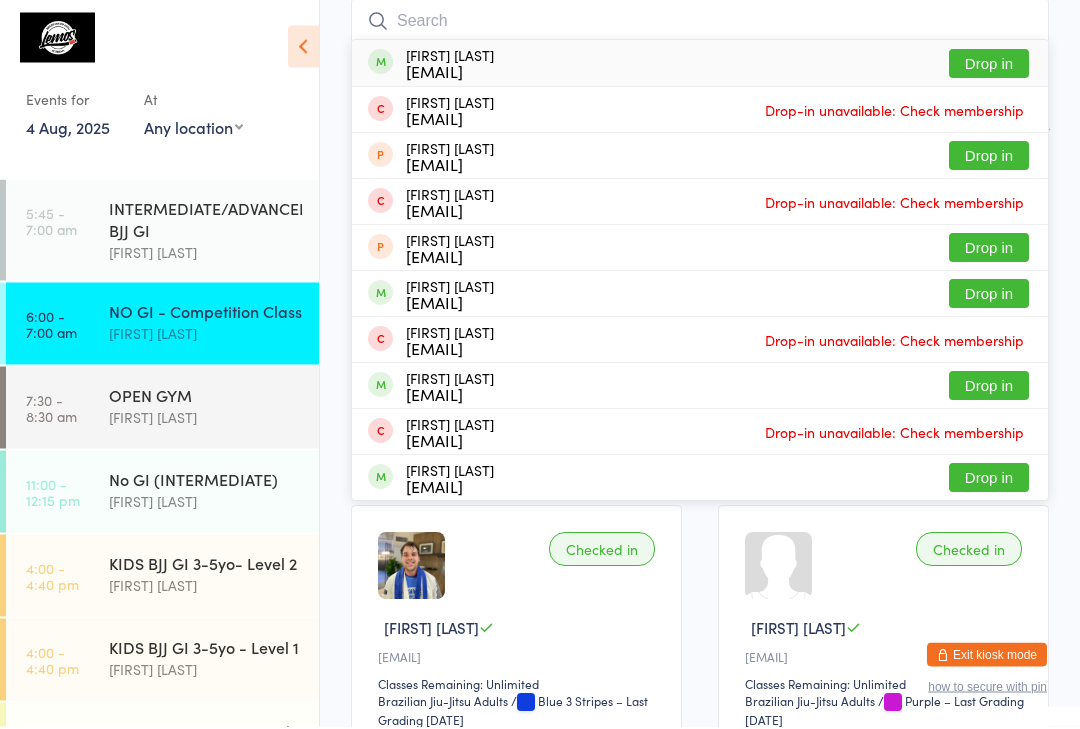 scroll, scrollTop: 181, scrollLeft: 0, axis: vertical 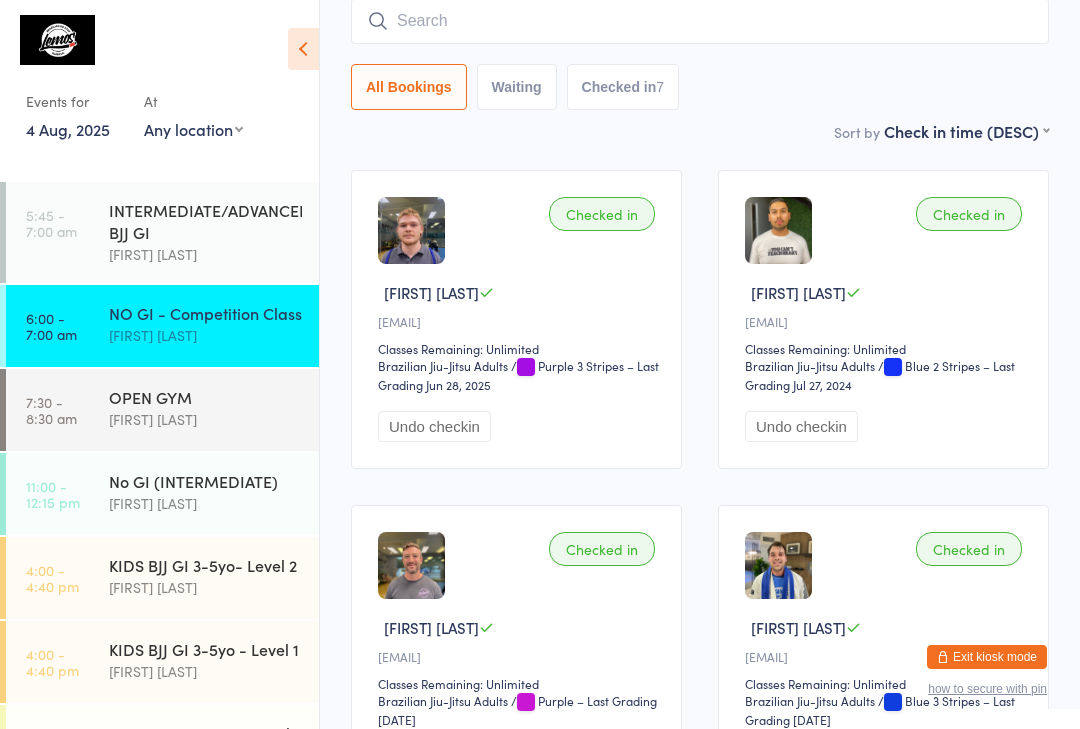 click at bounding box center (700, 21) 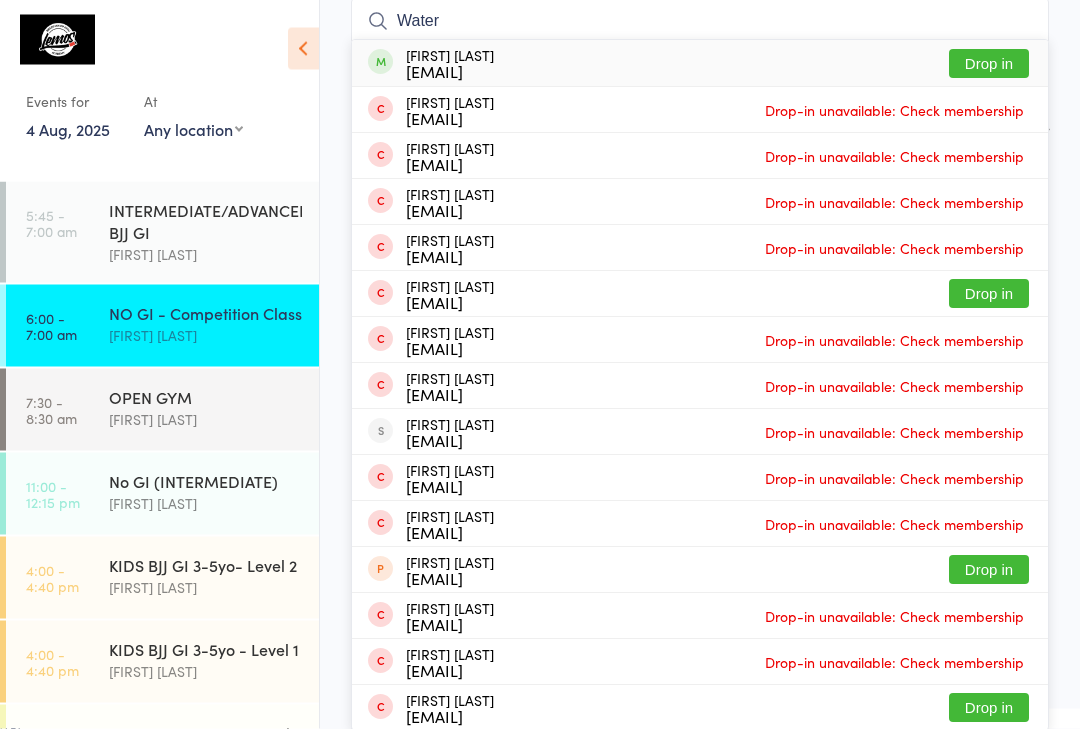 type on "Water" 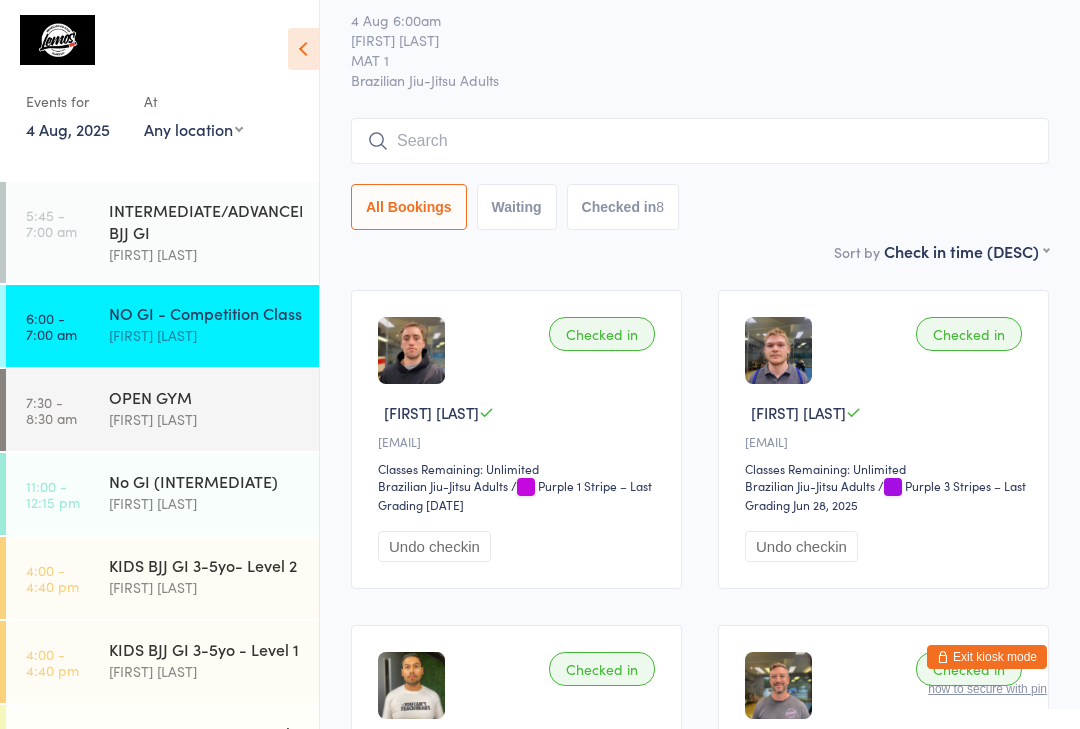 scroll, scrollTop: 0, scrollLeft: 0, axis: both 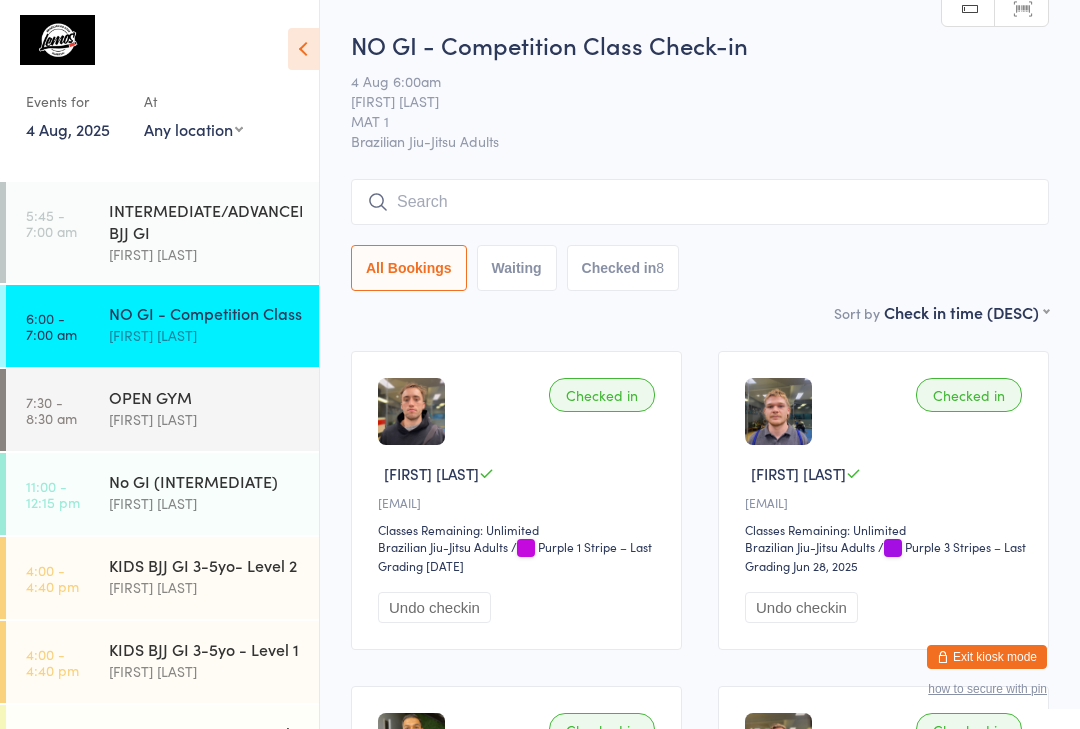 click at bounding box center (700, 202) 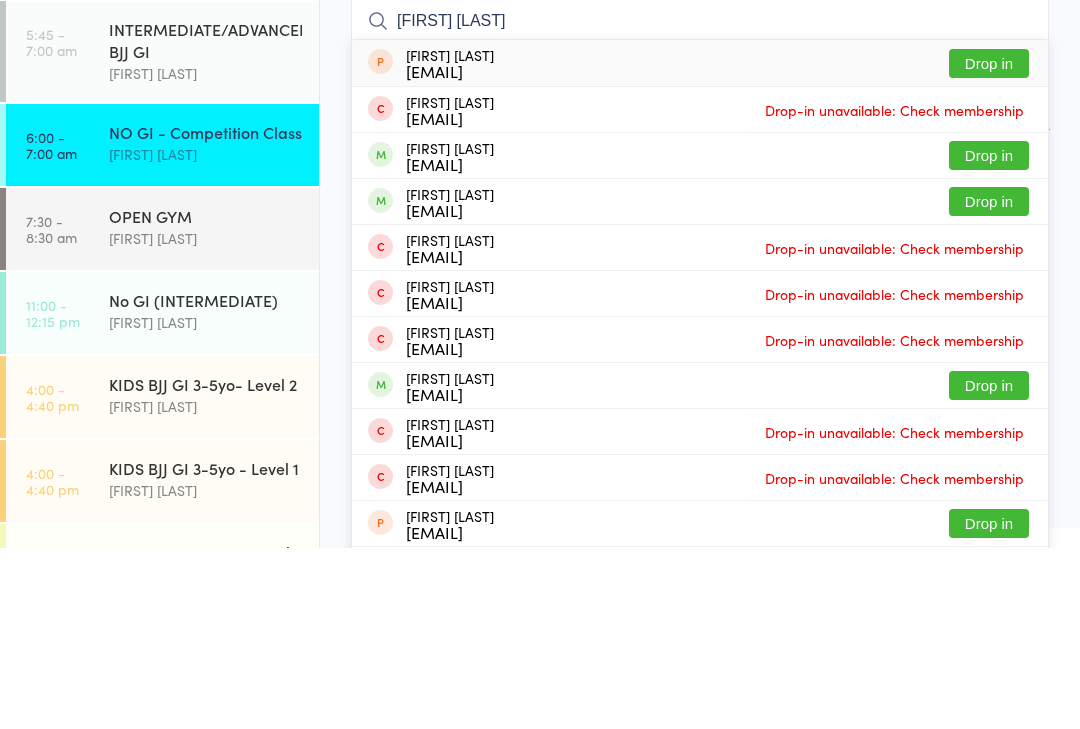 type on "[FIRST] [LAST]" 